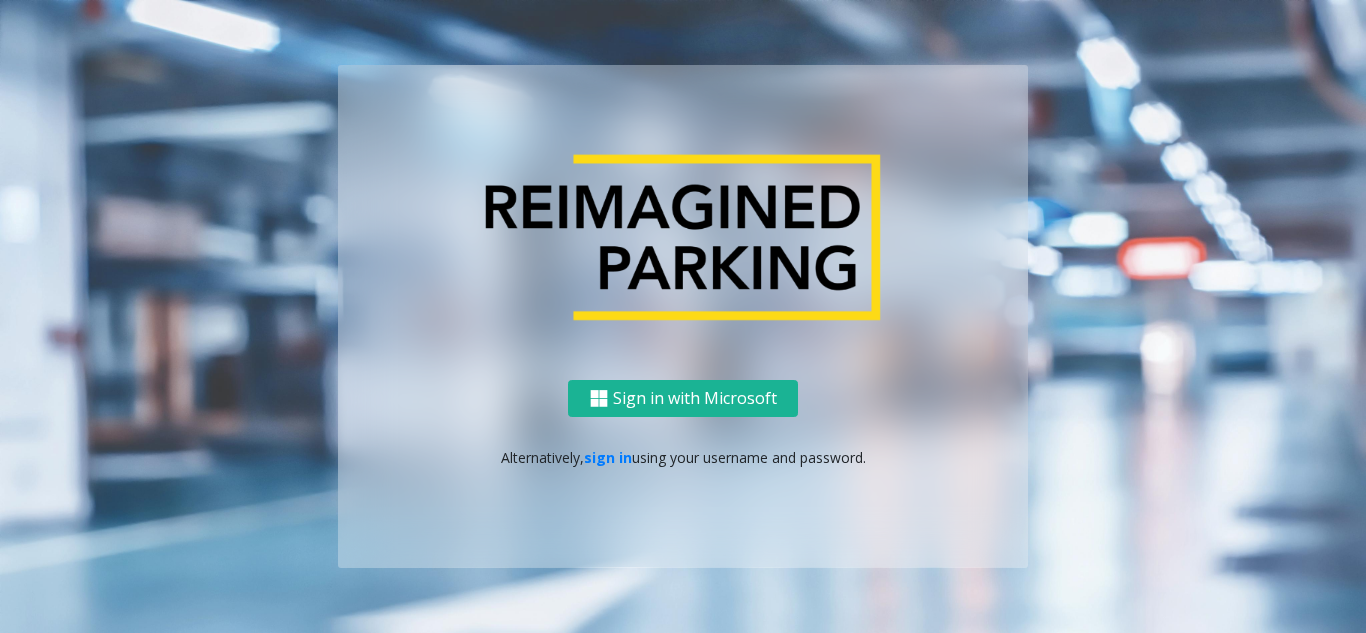 scroll, scrollTop: 0, scrollLeft: 0, axis: both 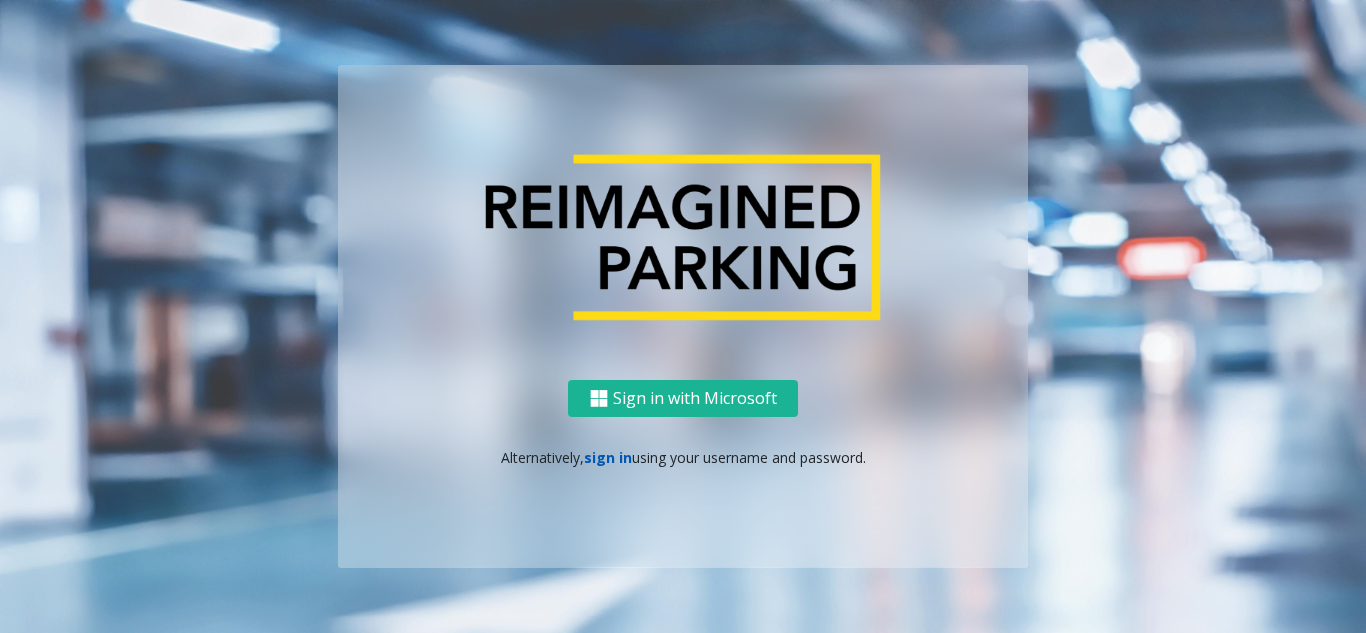 click on "sign in" 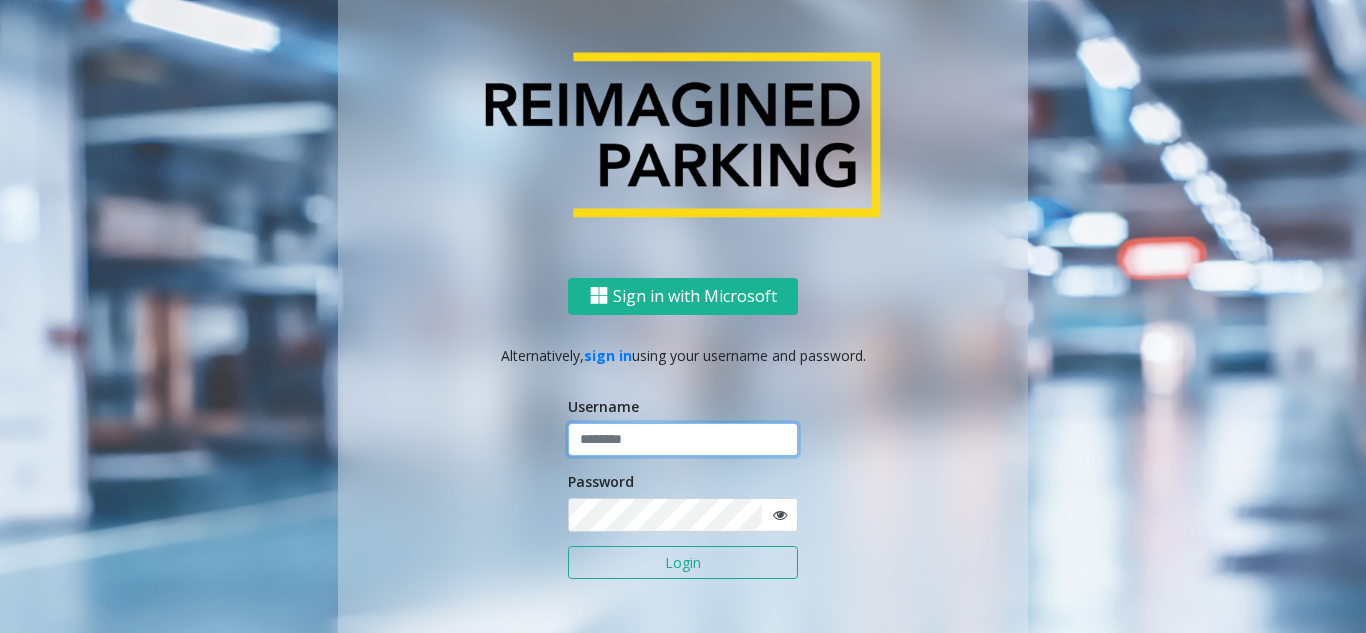 click 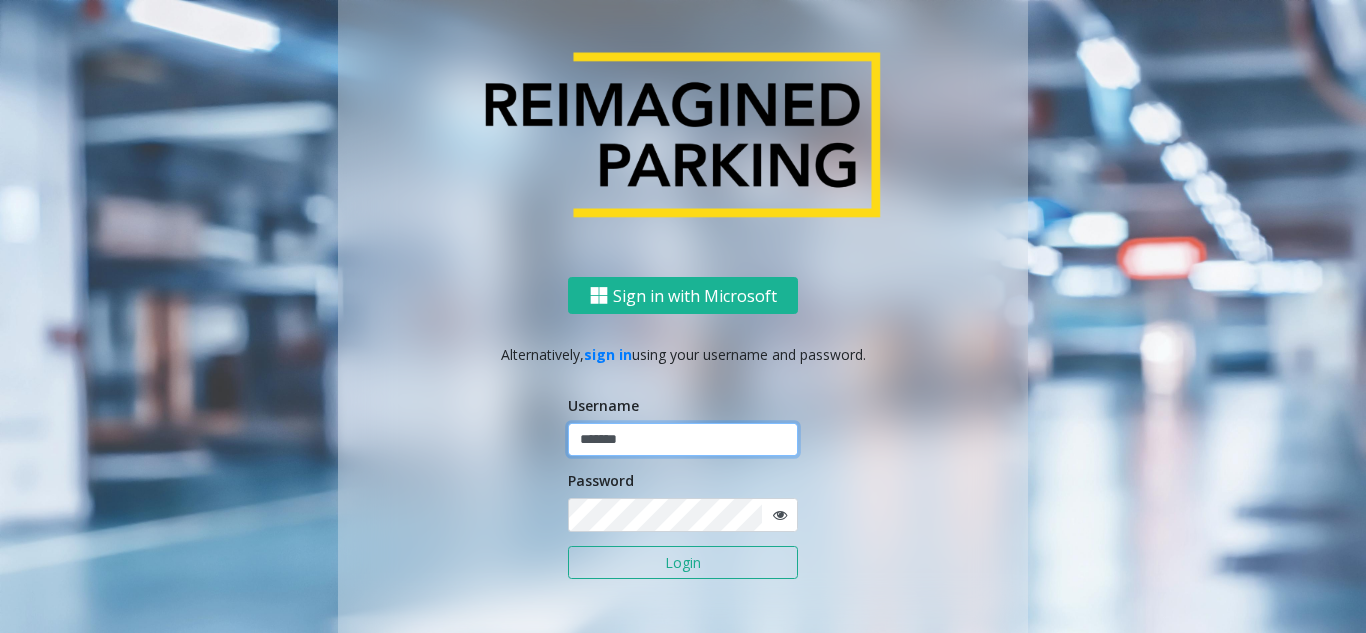 type on "*******" 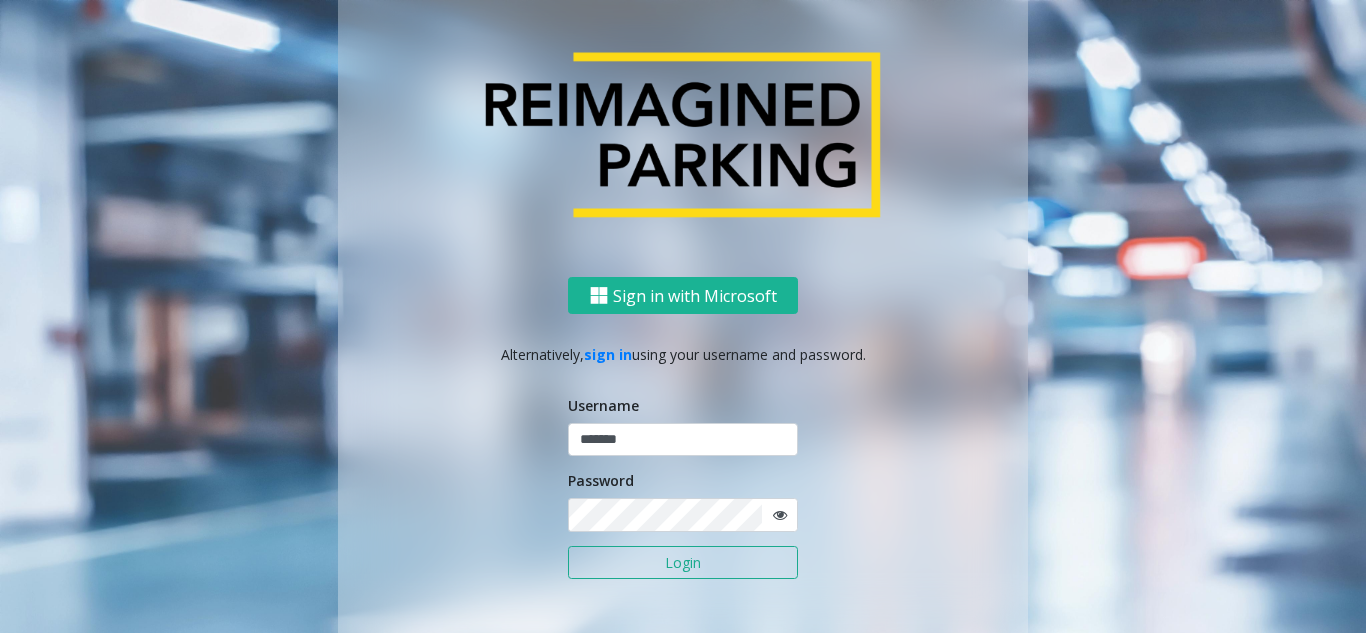 click on "Login" 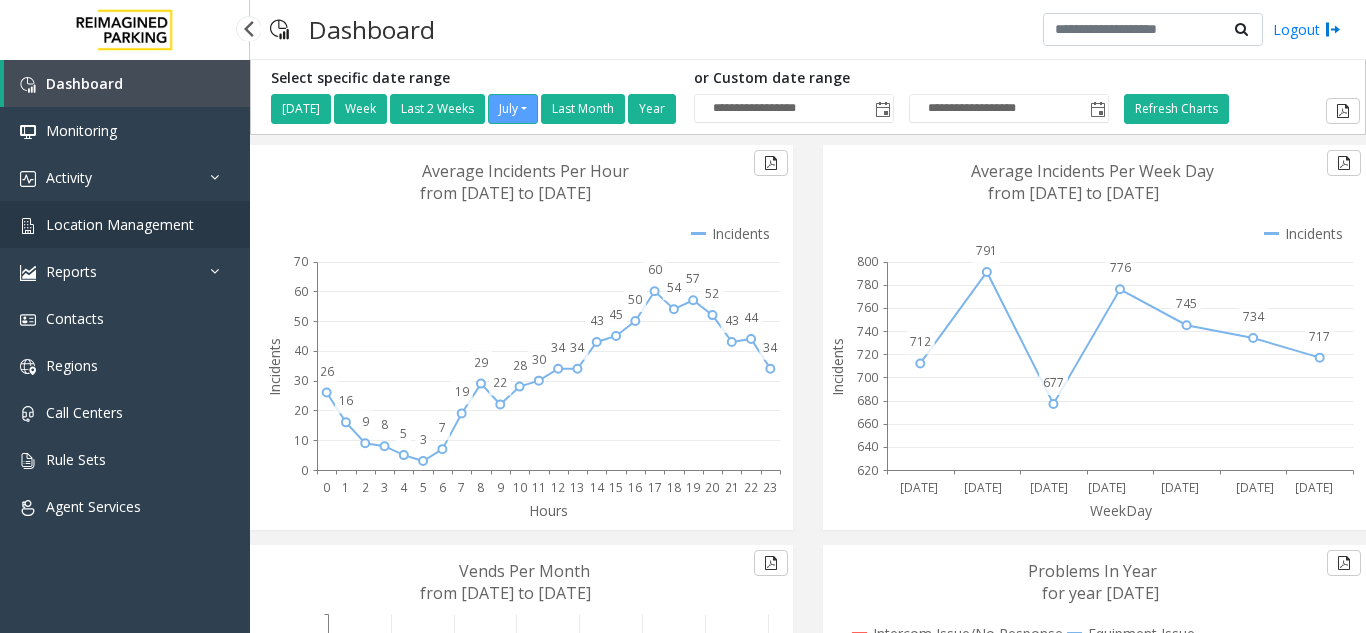click on "Location Management" at bounding box center (120, 224) 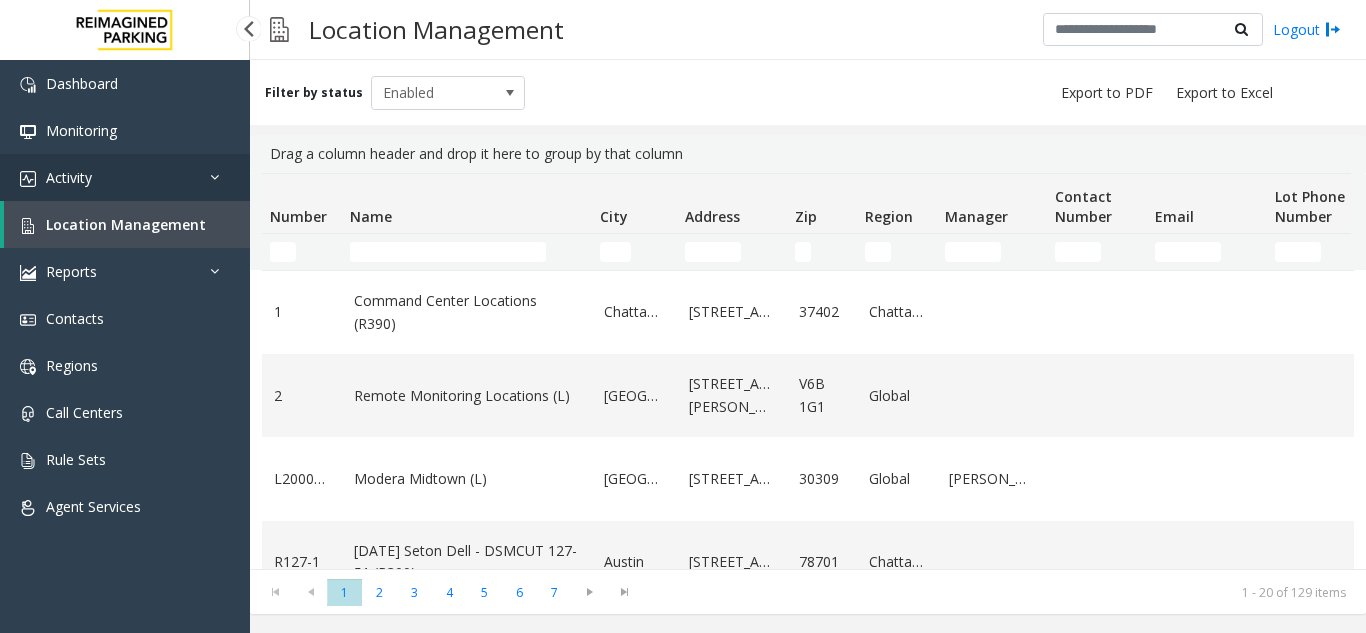 click on "Activity" at bounding box center (125, 177) 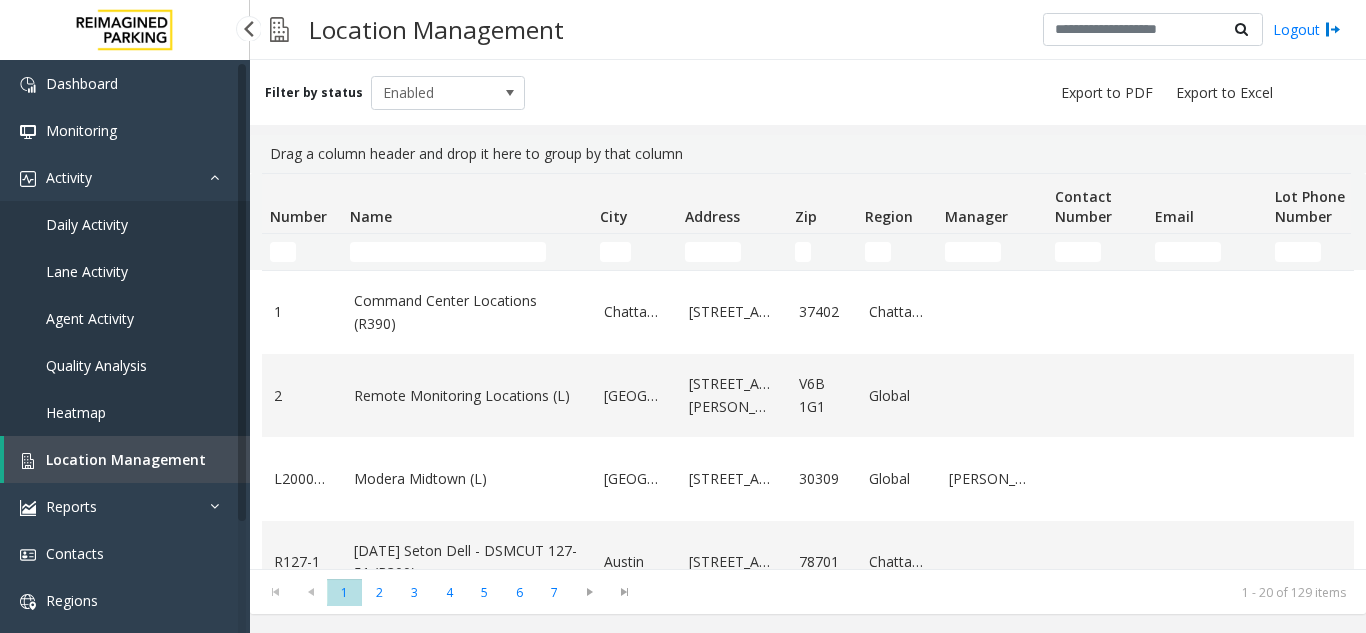 click on "Daily Activity" at bounding box center [87, 224] 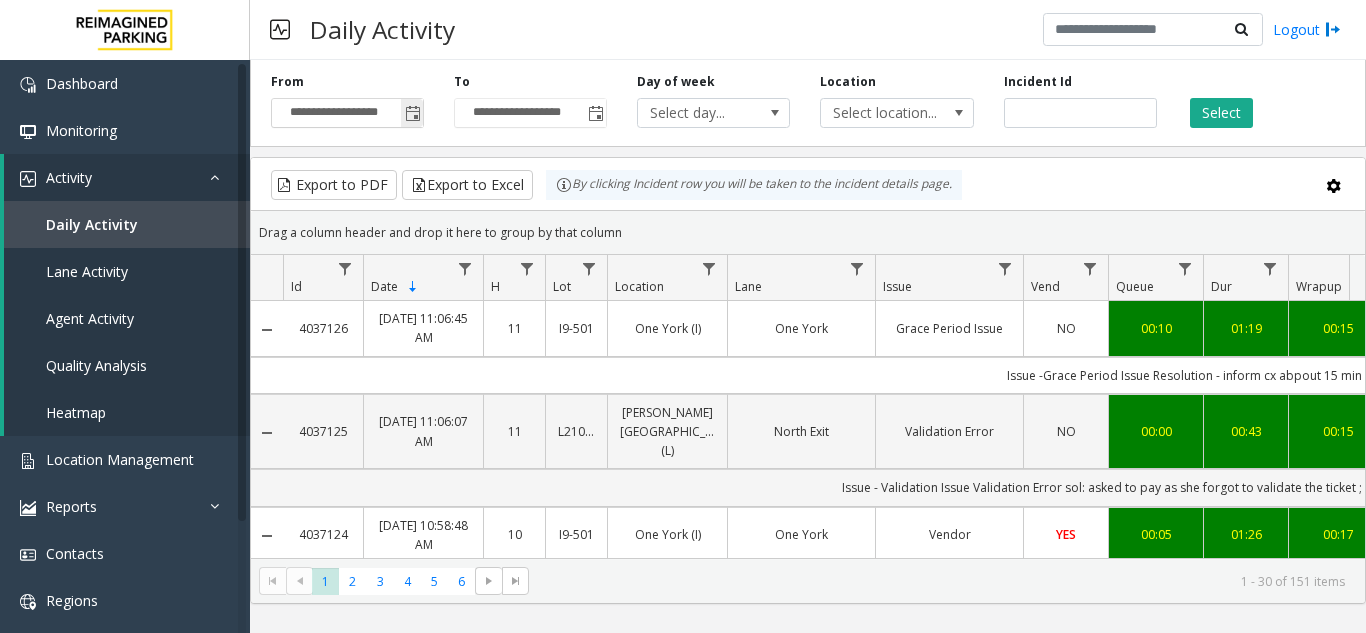 click 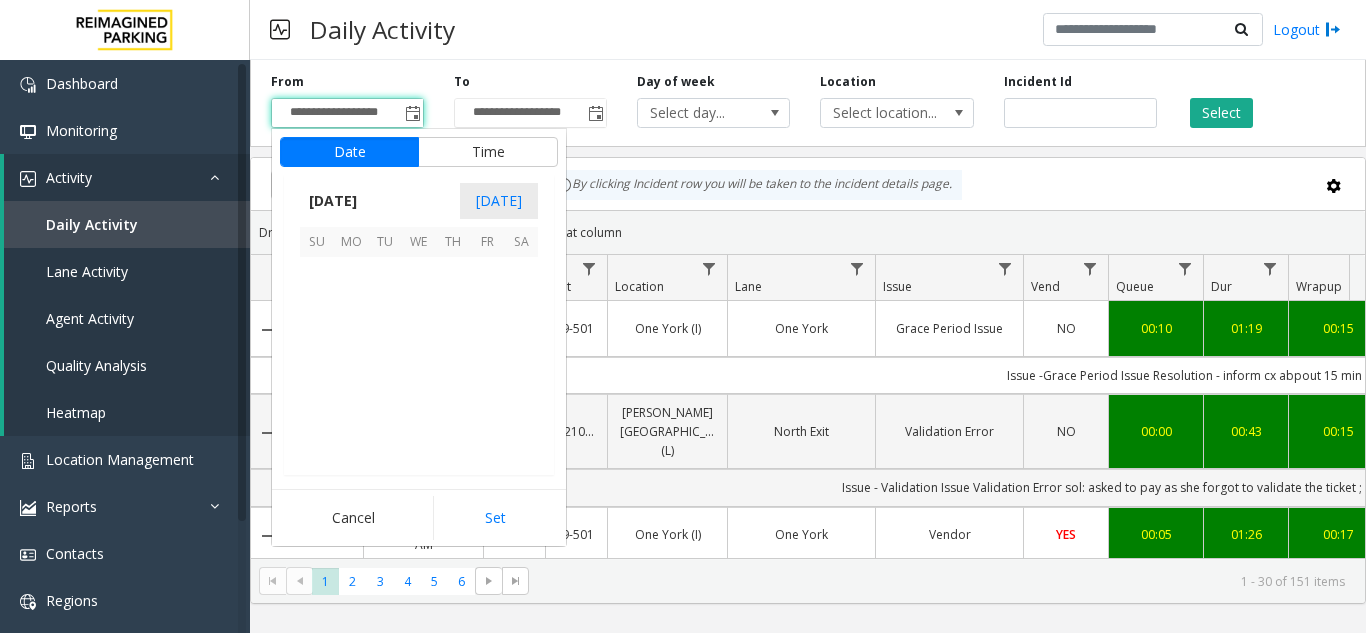 scroll, scrollTop: 358428, scrollLeft: 0, axis: vertical 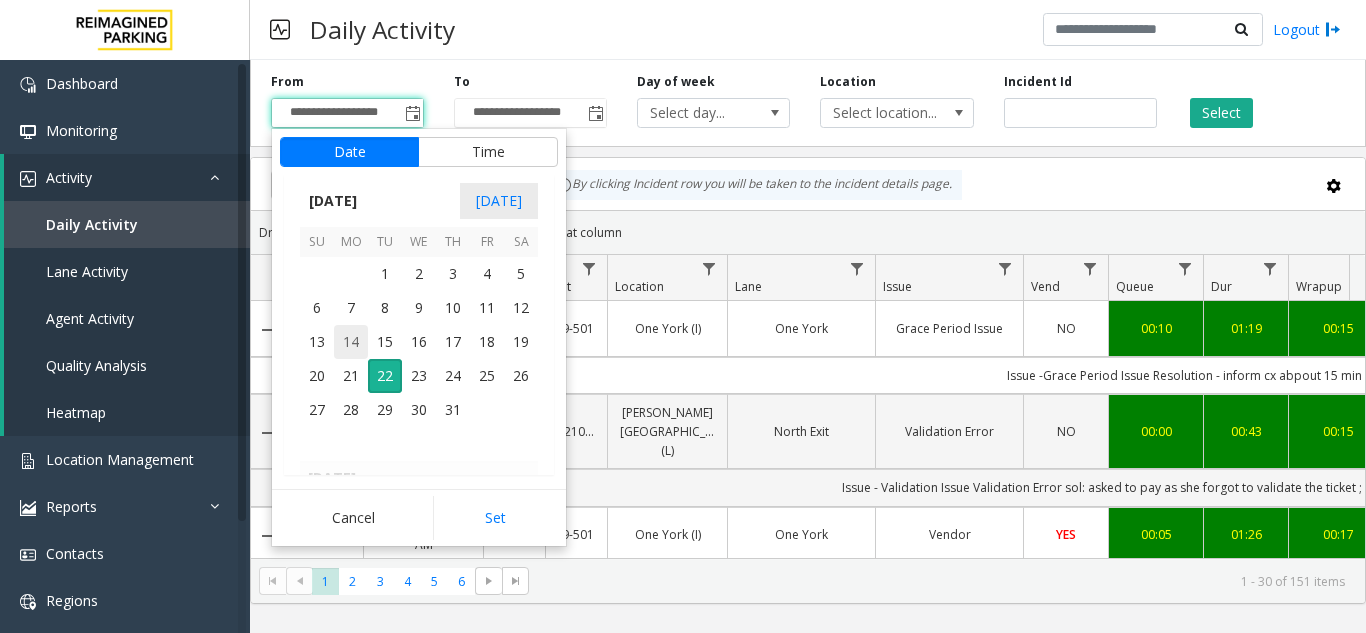 click on "14" at bounding box center (351, 342) 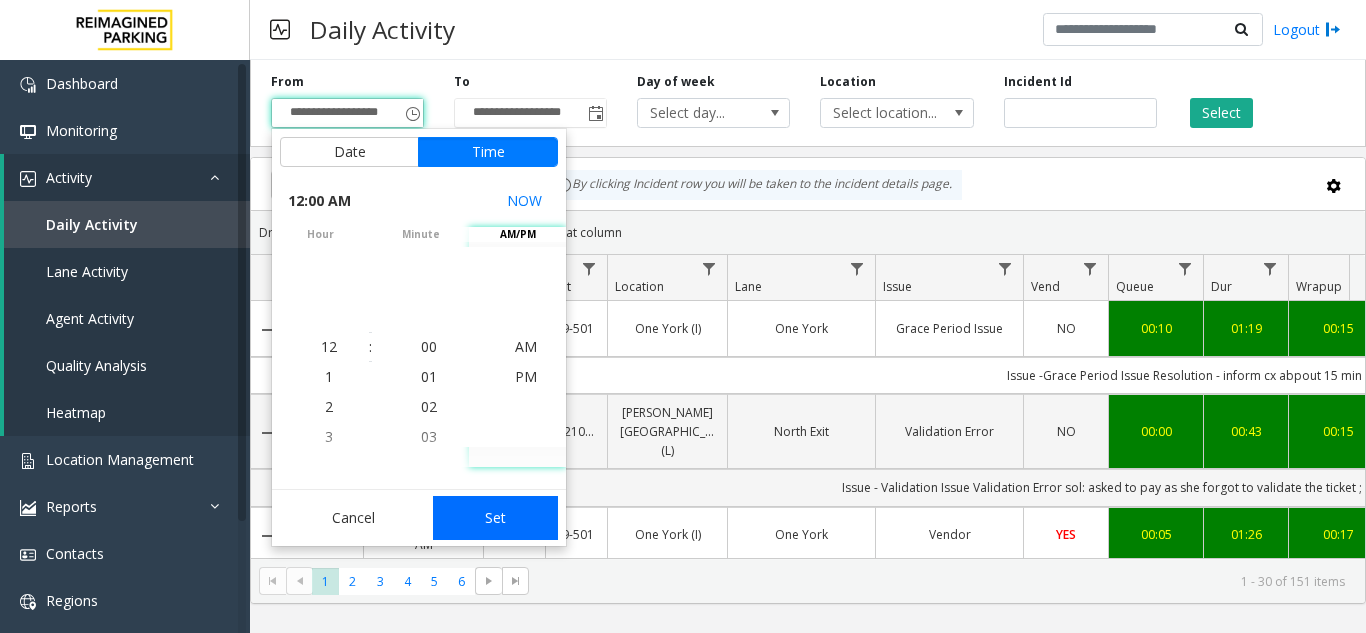 click on "Set" 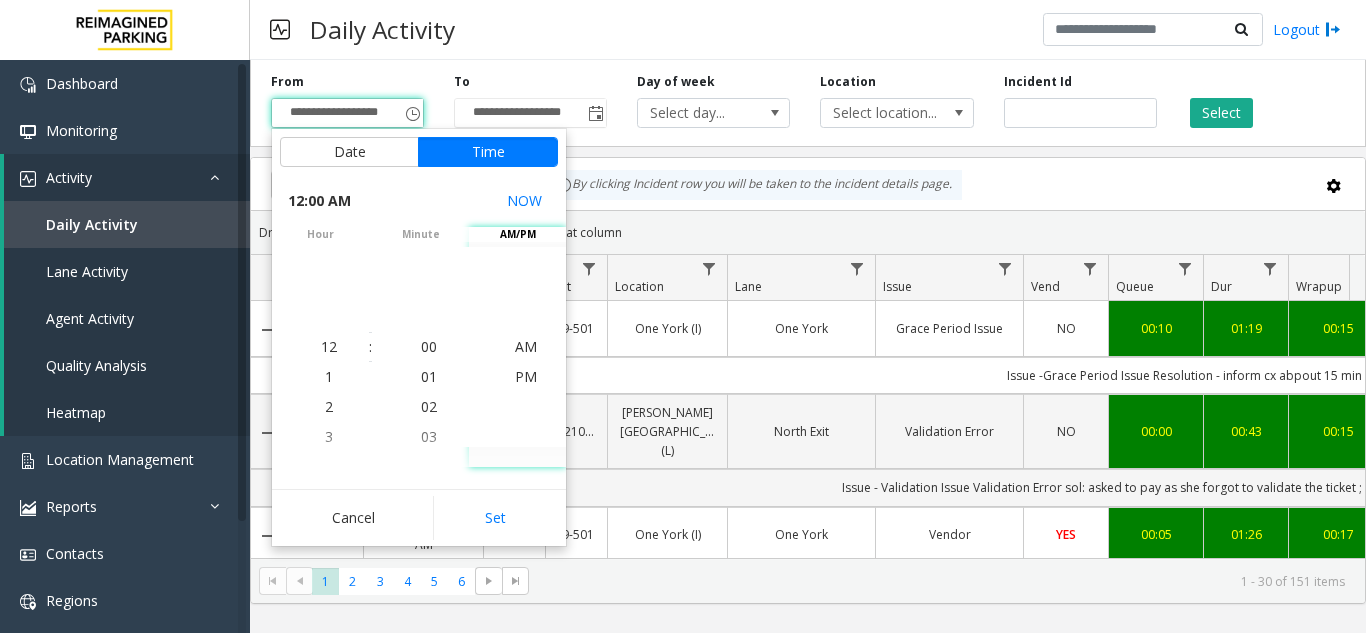 type on "**********" 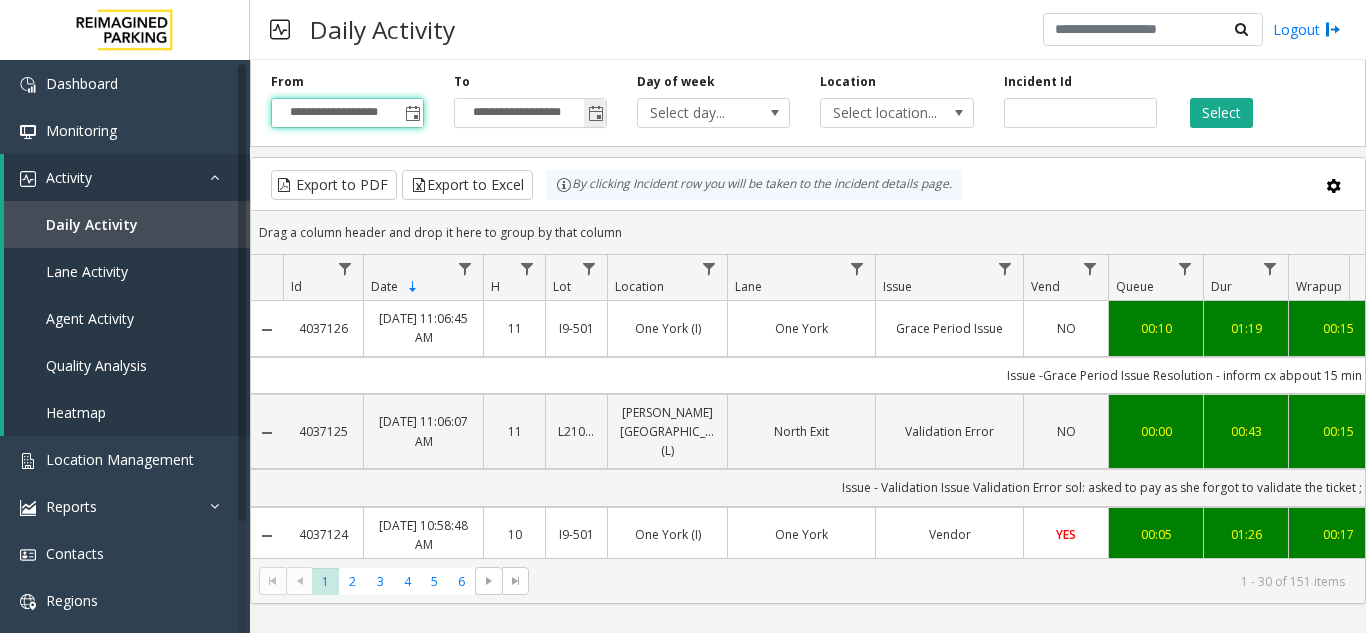 click 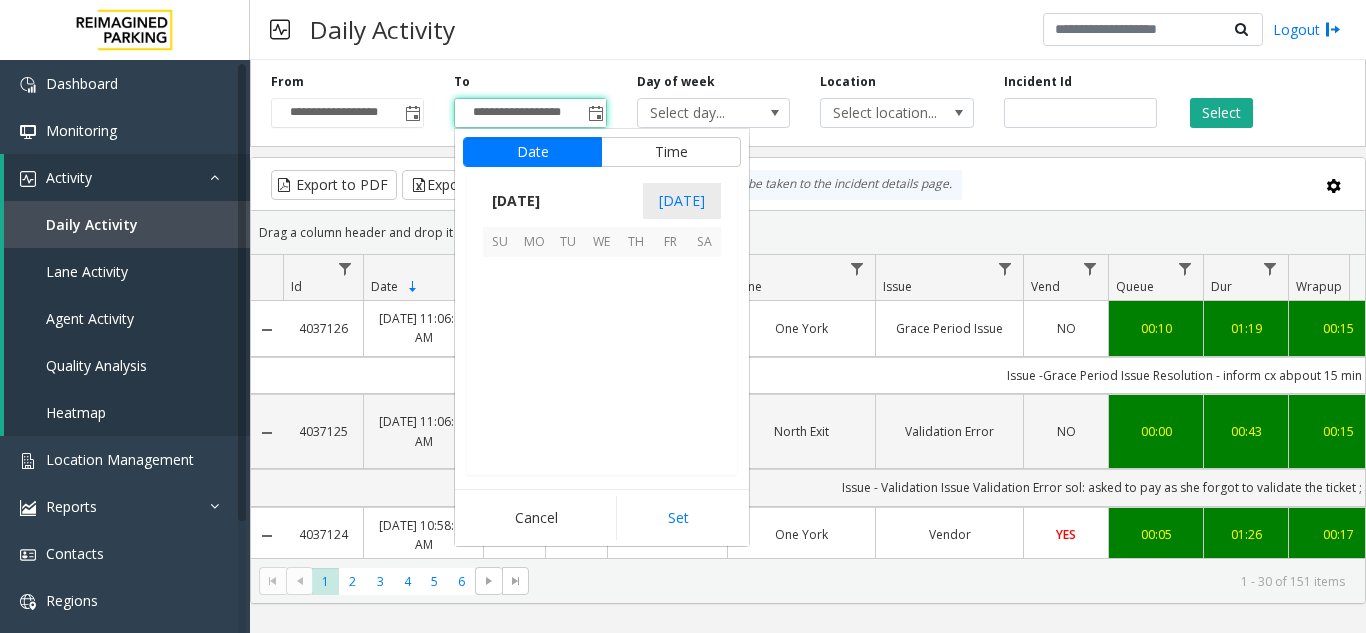 scroll, scrollTop: 358428, scrollLeft: 0, axis: vertical 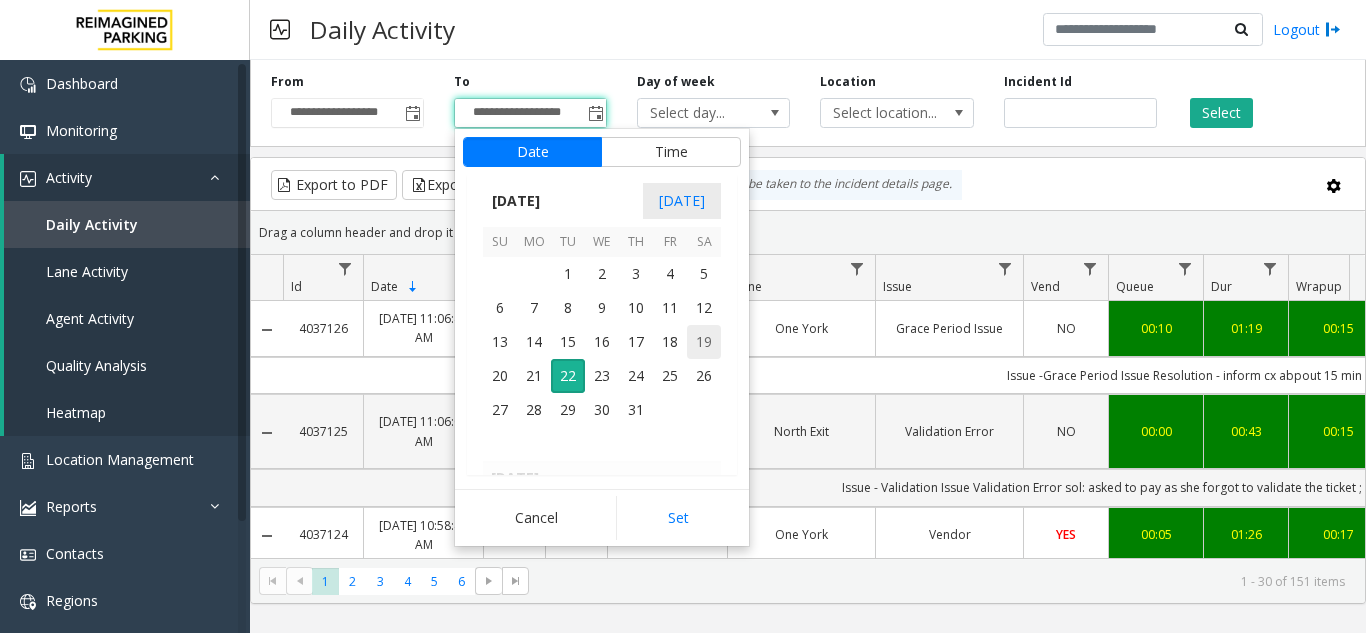 click on "19" at bounding box center (704, 342) 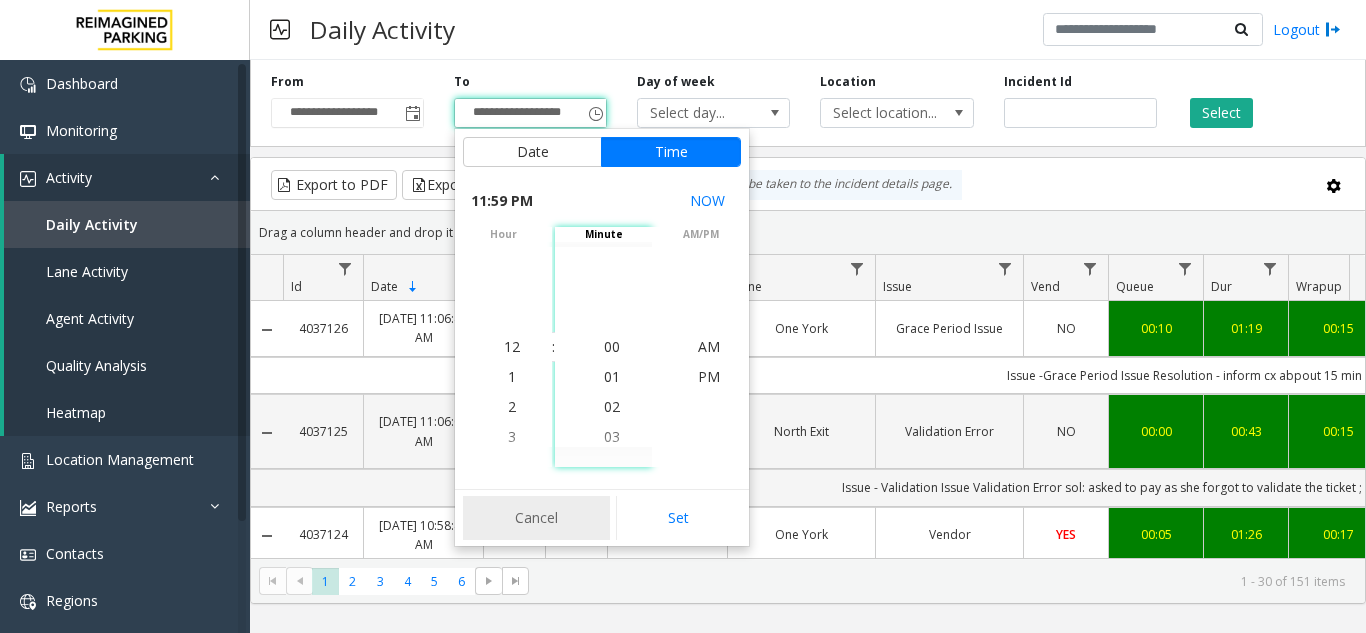 scroll, scrollTop: 690, scrollLeft: 0, axis: vertical 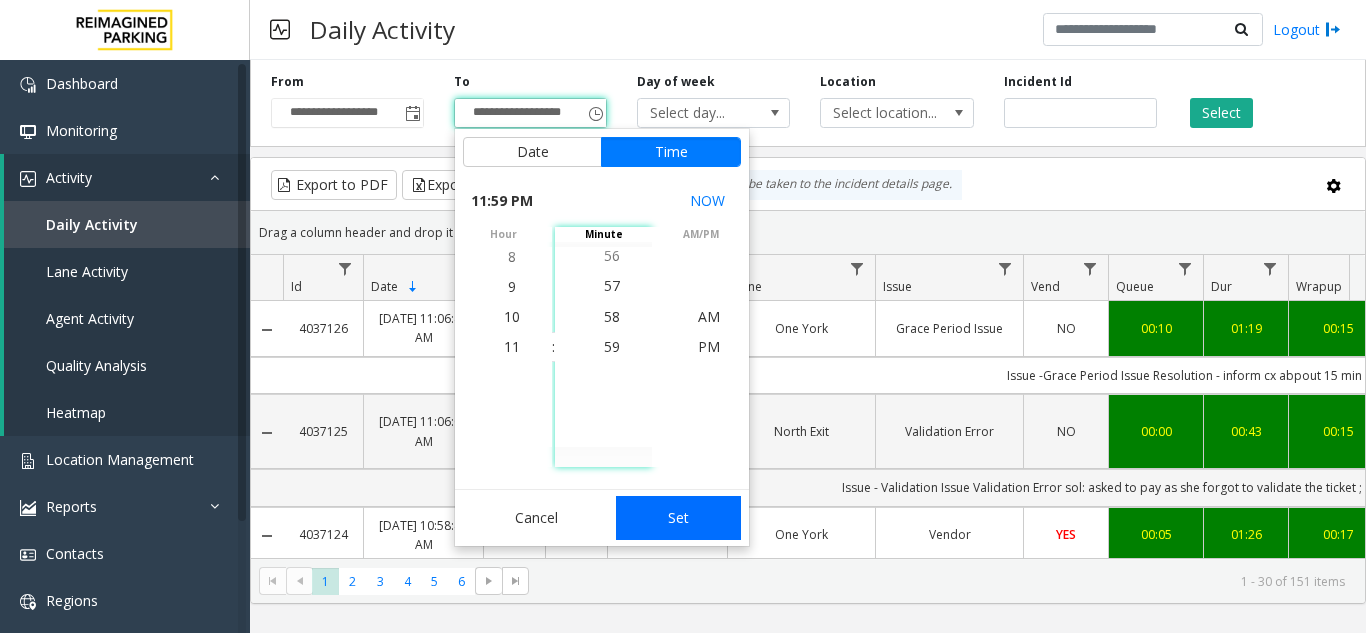 click on "Set" 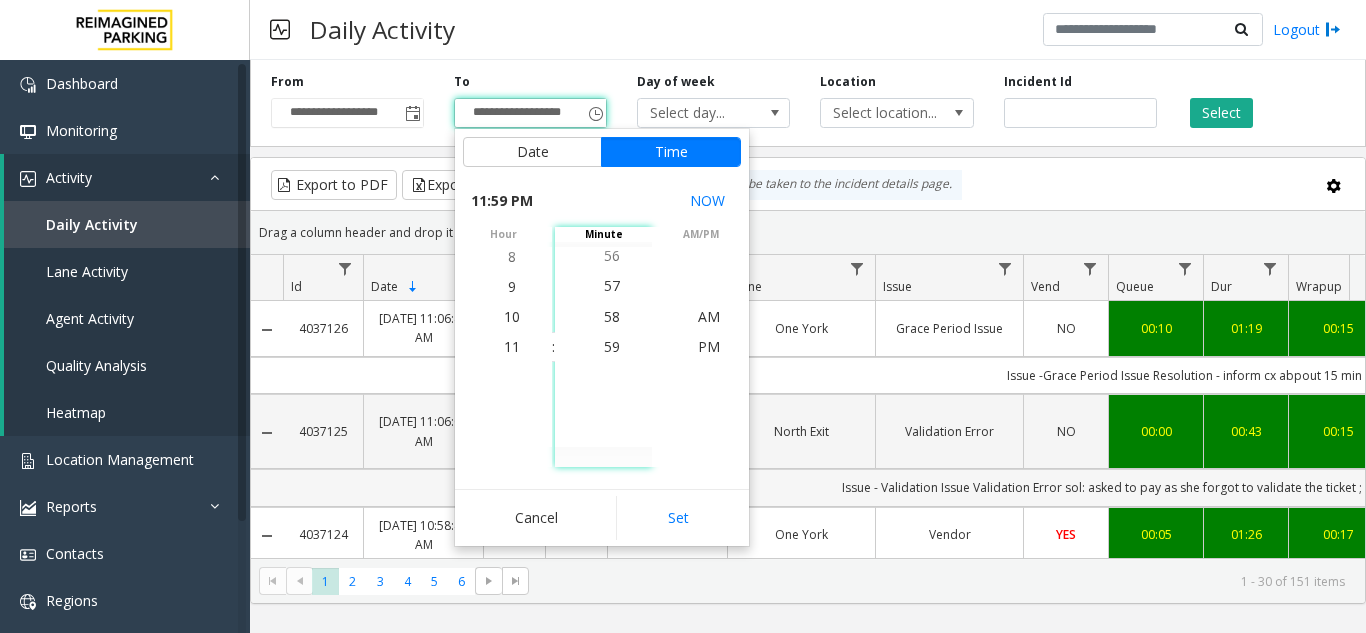 type on "**********" 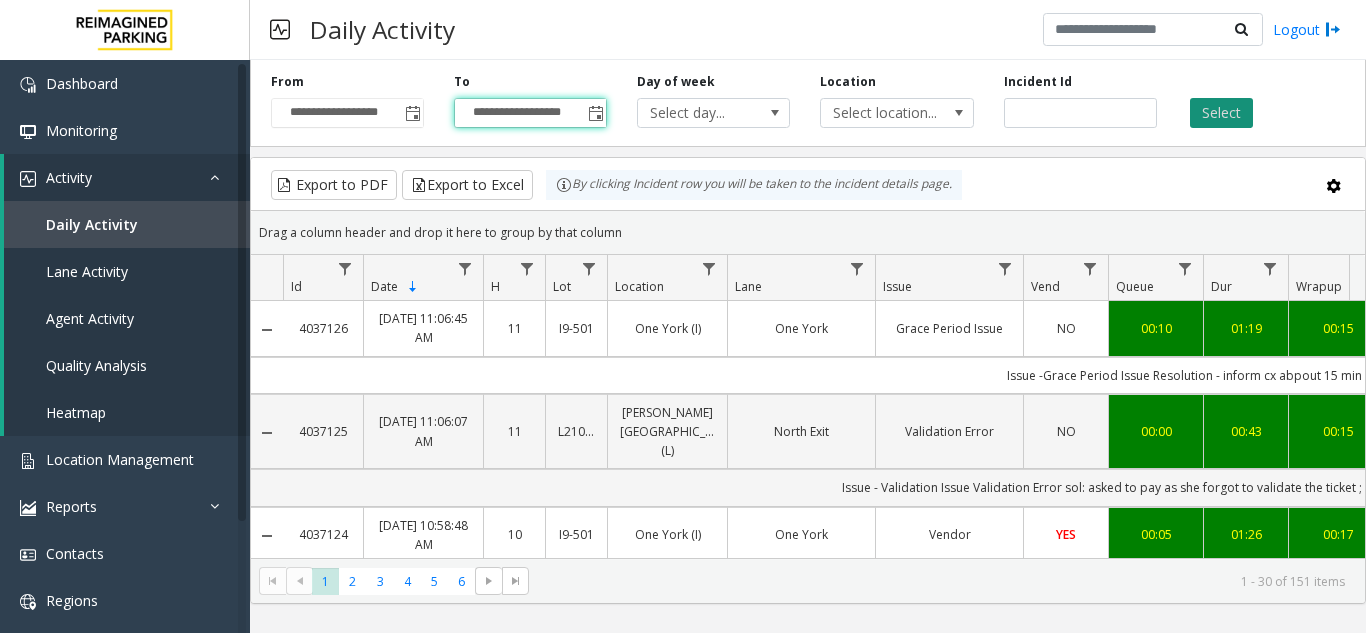 click on "Select" 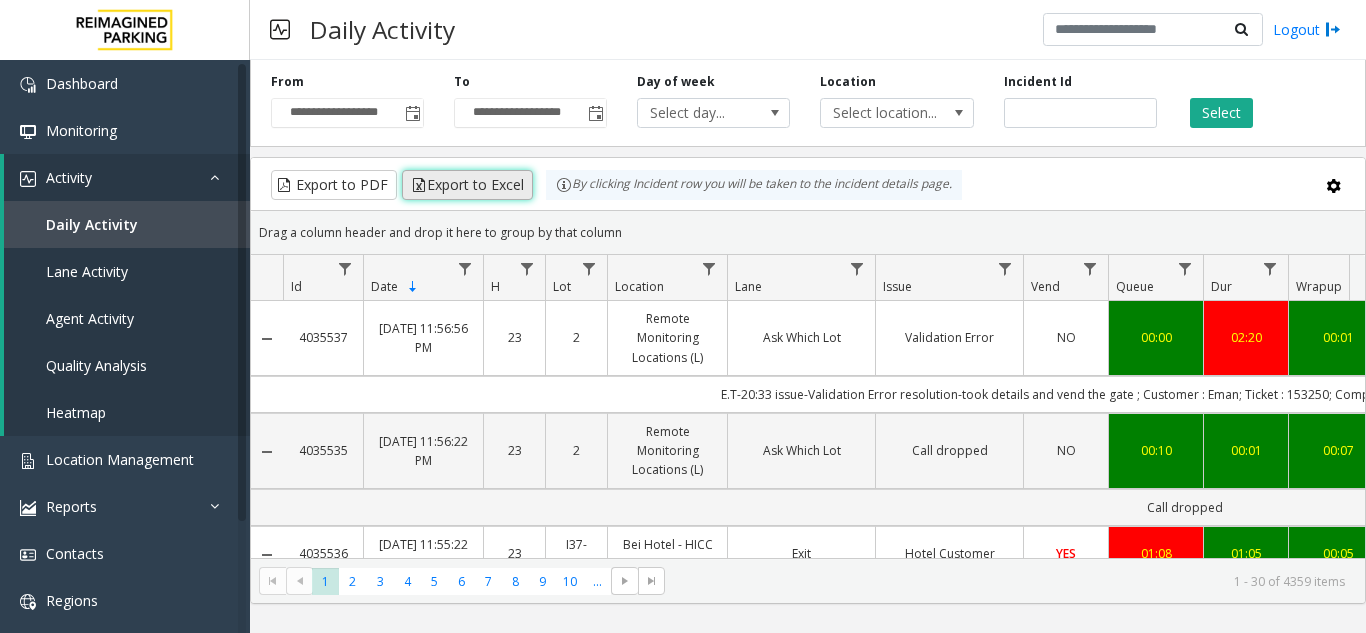 click on "Export to Excel" 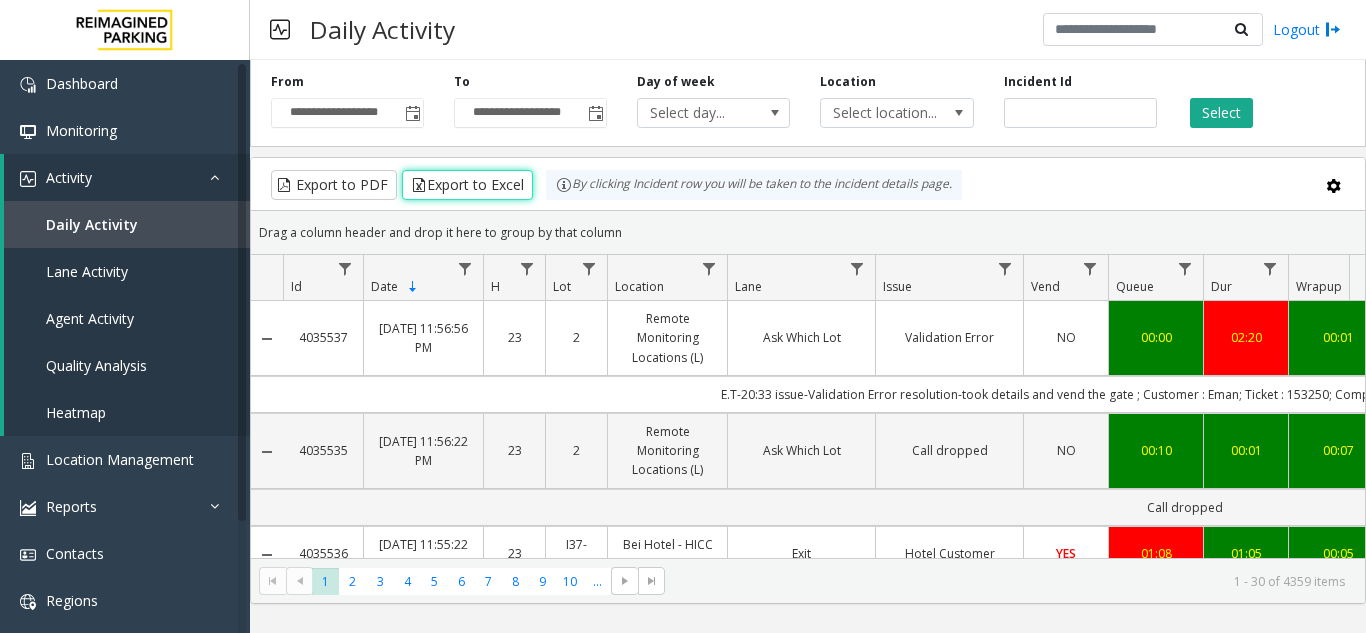 click on "Drag a column header and drop it here to group by that column" 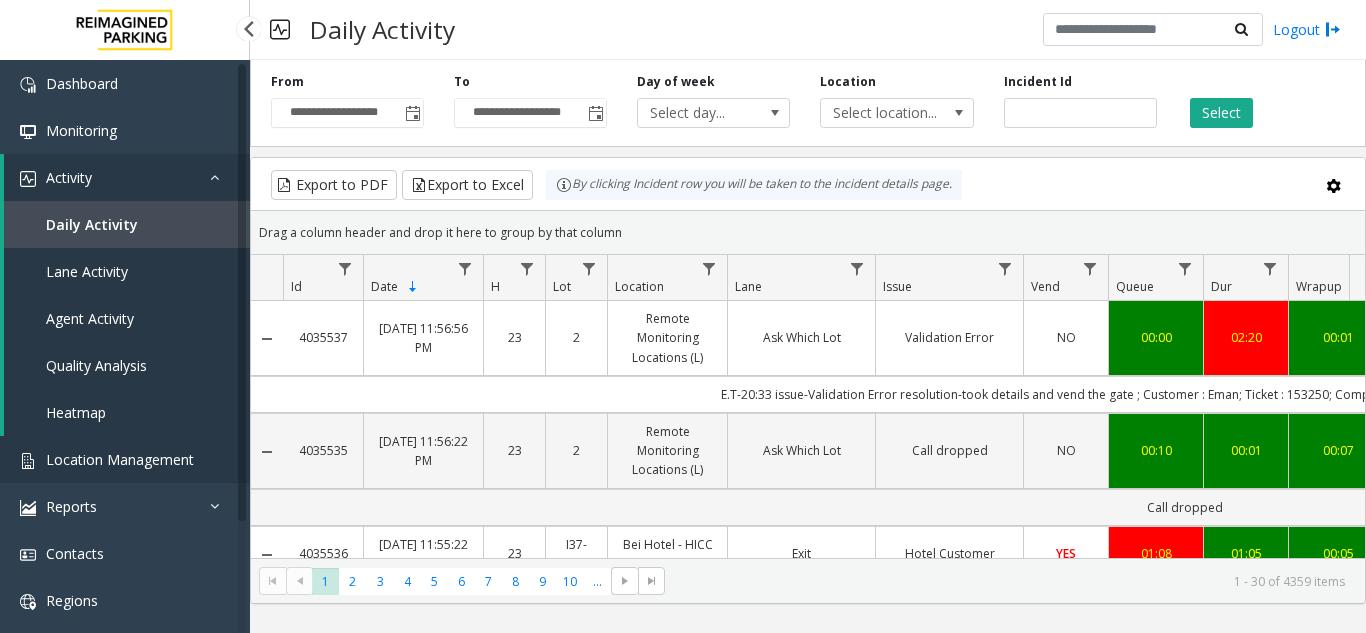 click on "Location Management" at bounding box center (125, 459) 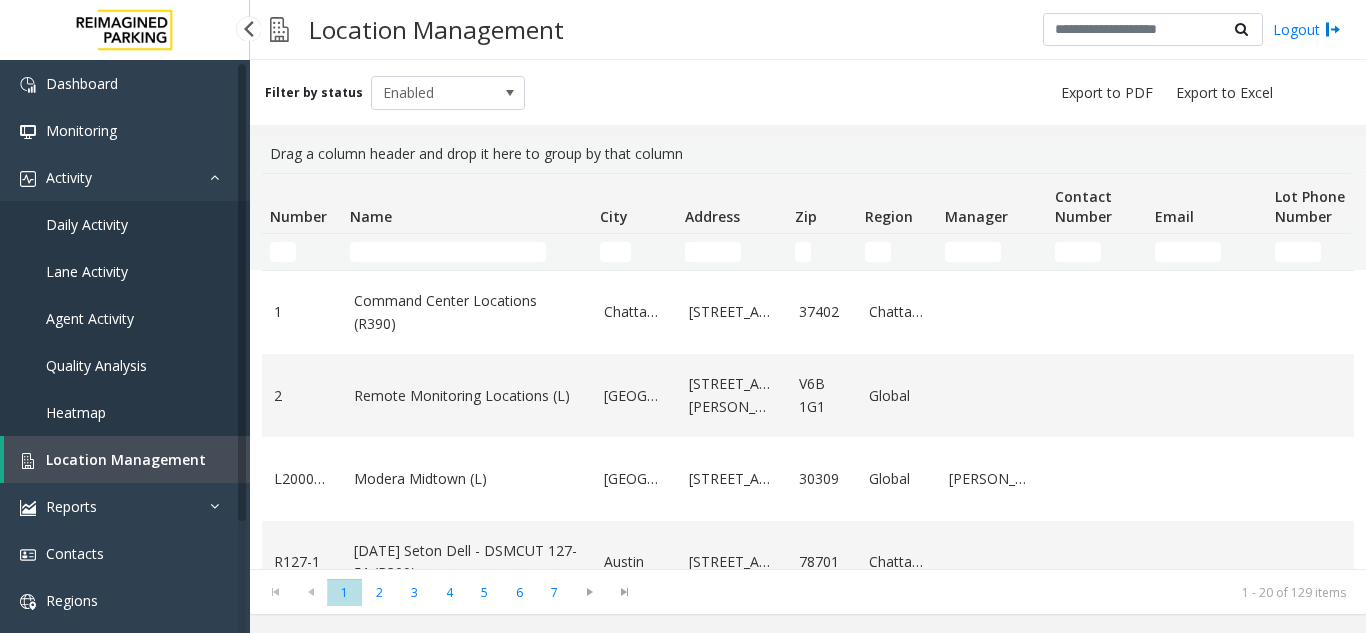 click on "Daily Activity" at bounding box center (125, 224) 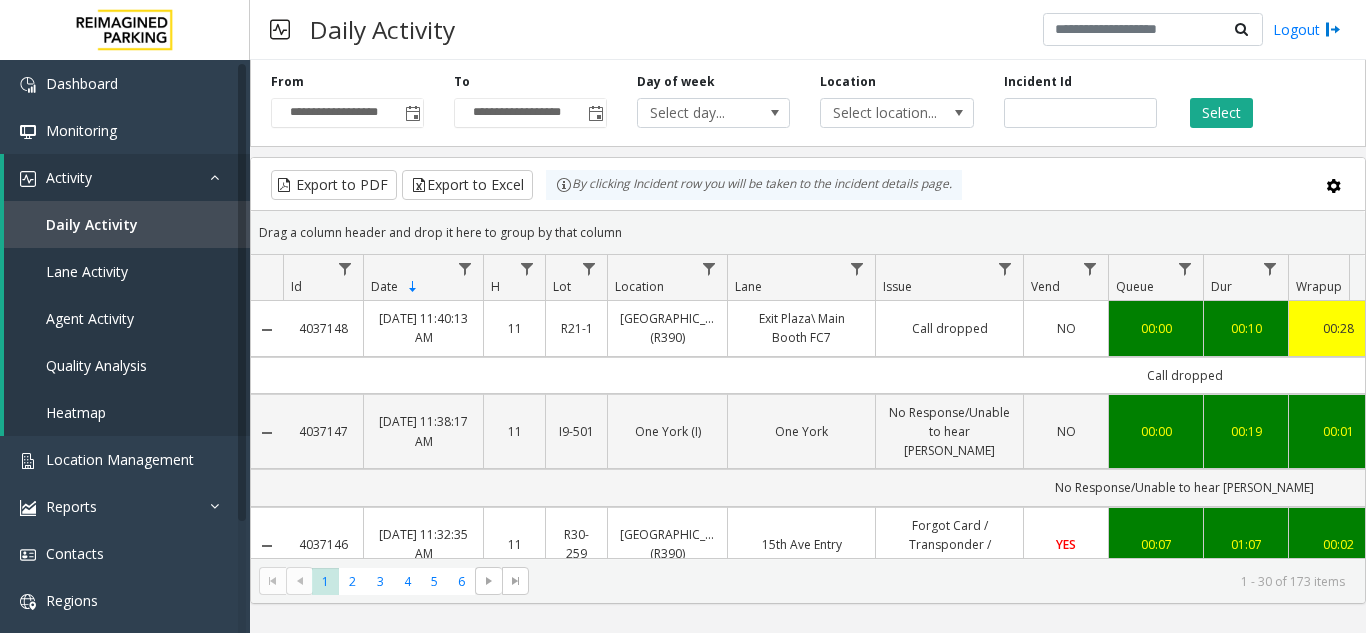 scroll, scrollTop: 0, scrollLeft: 200, axis: horizontal 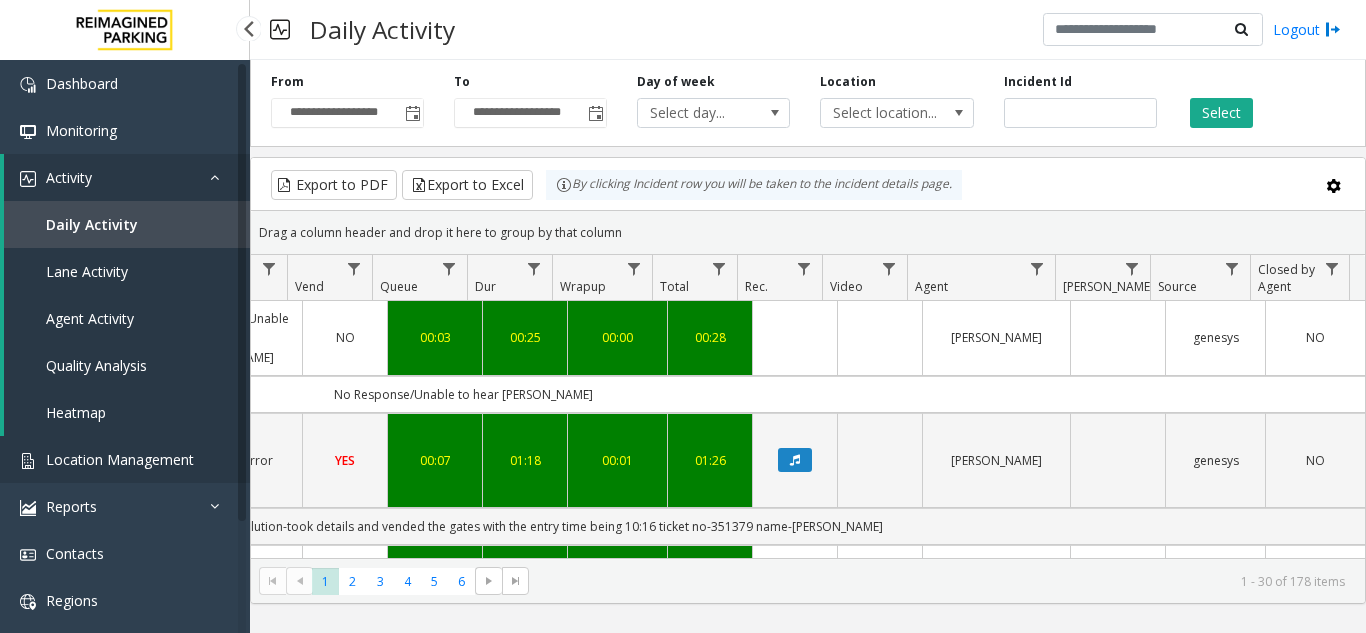 click on "Location Management" at bounding box center [125, 459] 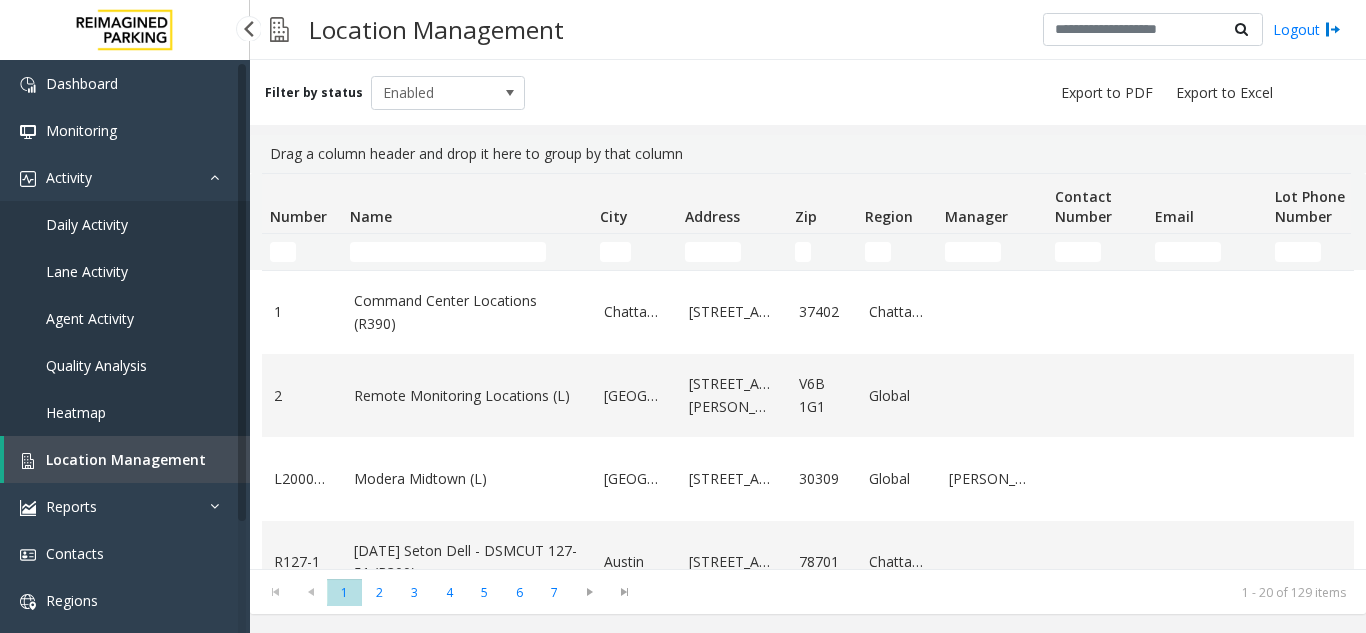 click on "Daily Activity" at bounding box center [125, 224] 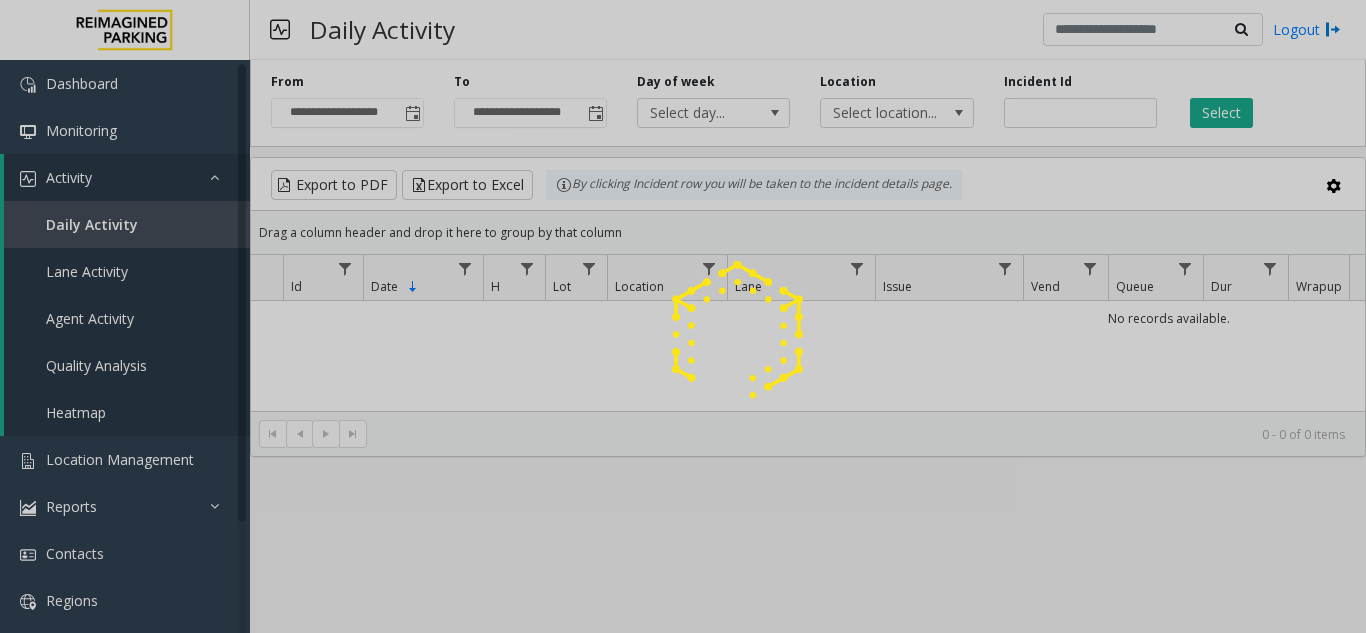 click 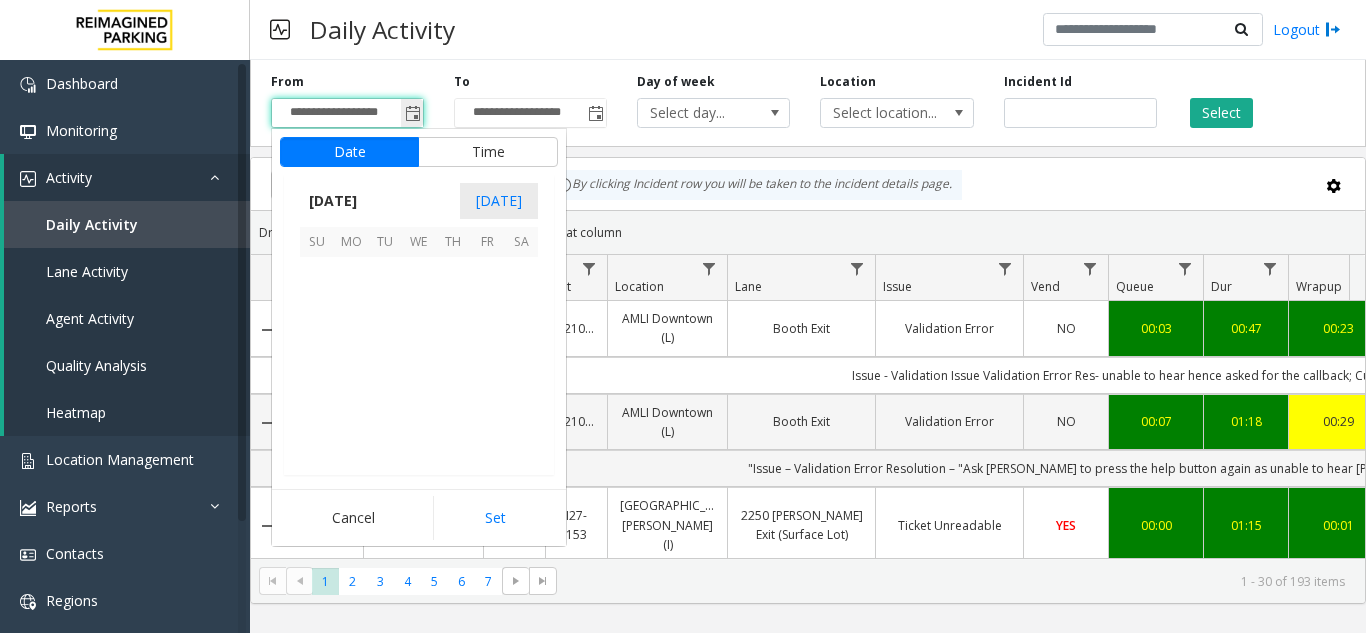 click 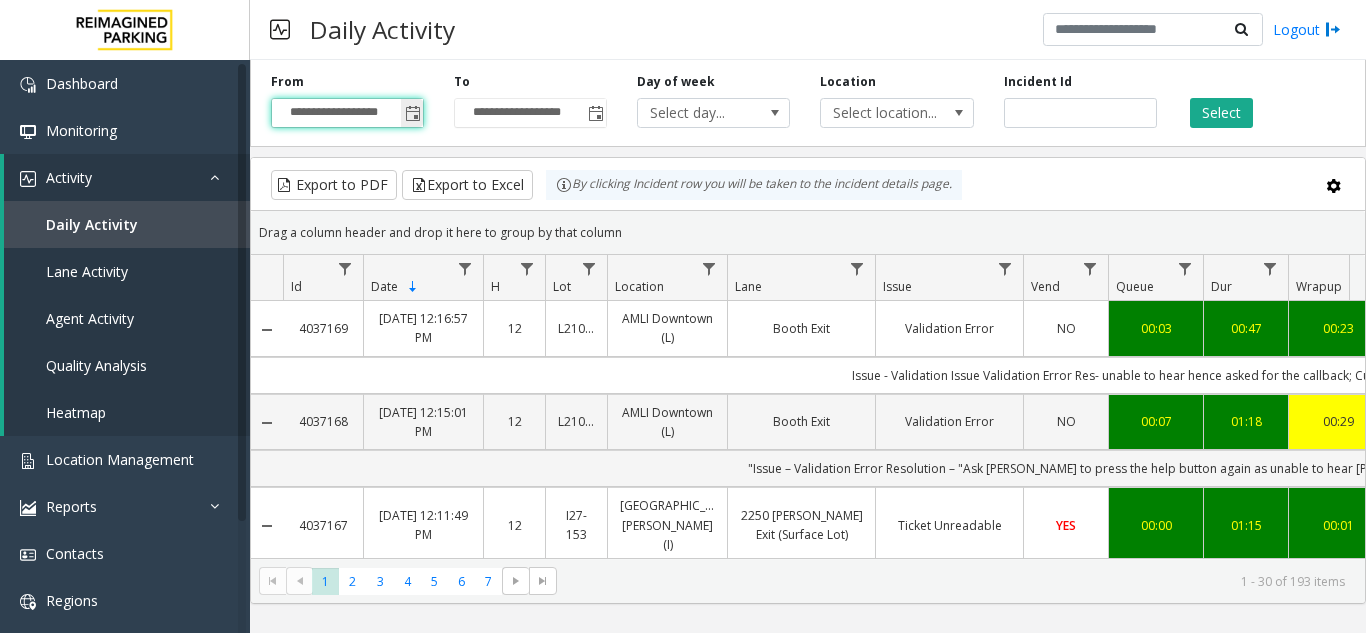 click 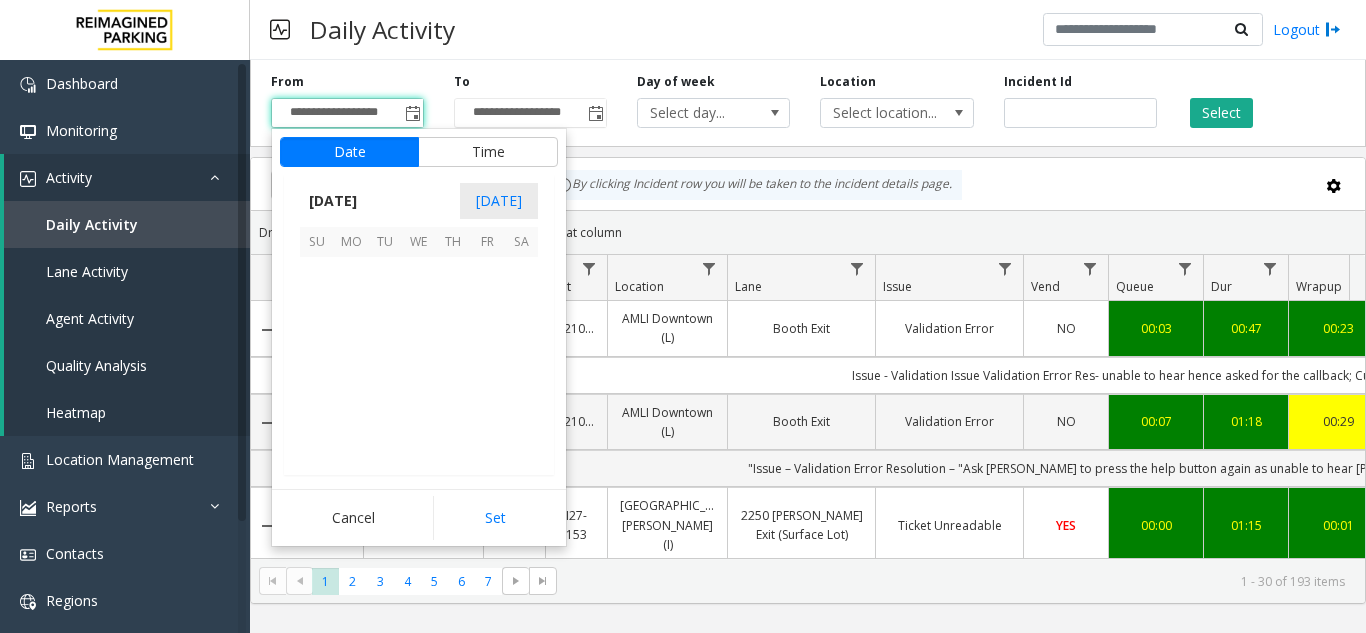 scroll, scrollTop: 358428, scrollLeft: 0, axis: vertical 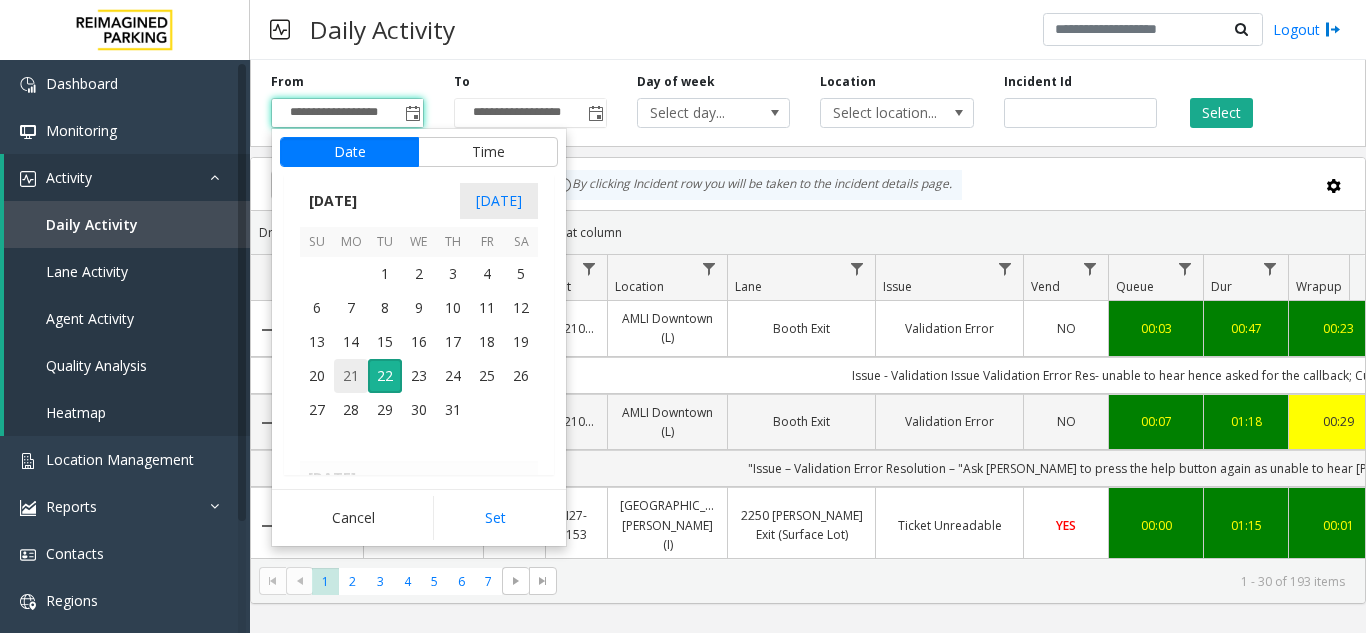 click on "21" at bounding box center (351, 376) 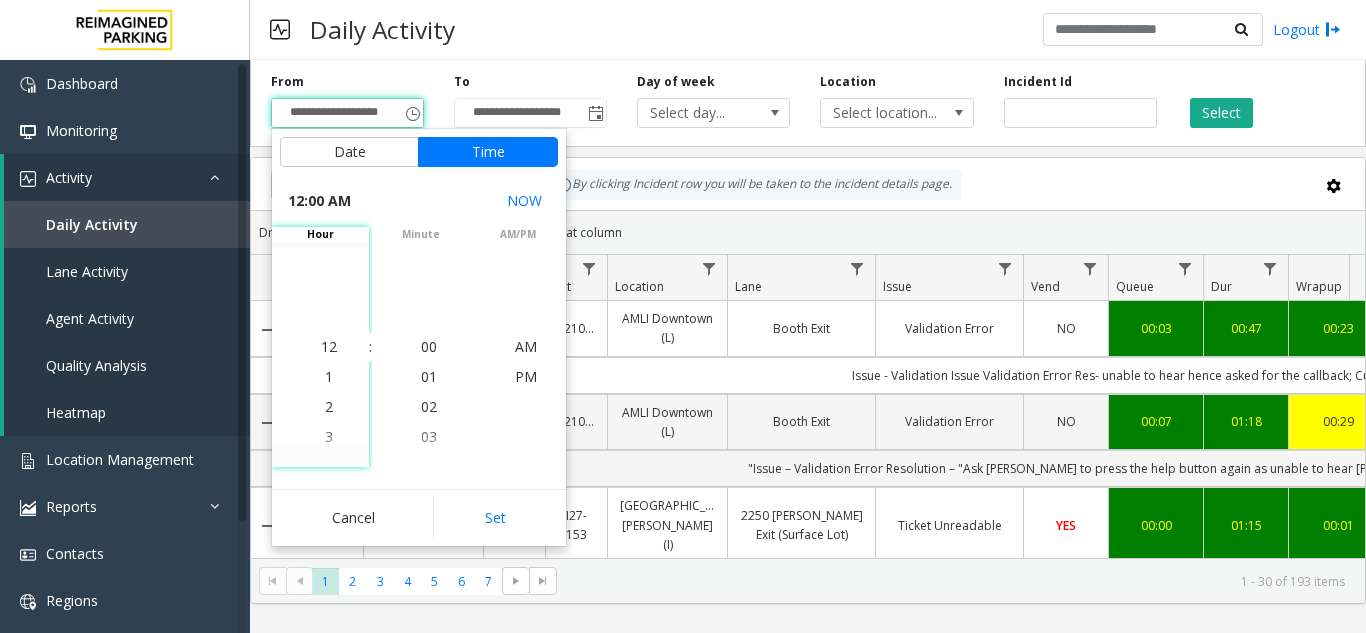 drag, startPoint x: 472, startPoint y: 513, endPoint x: 1120, endPoint y: 146, distance: 744.71 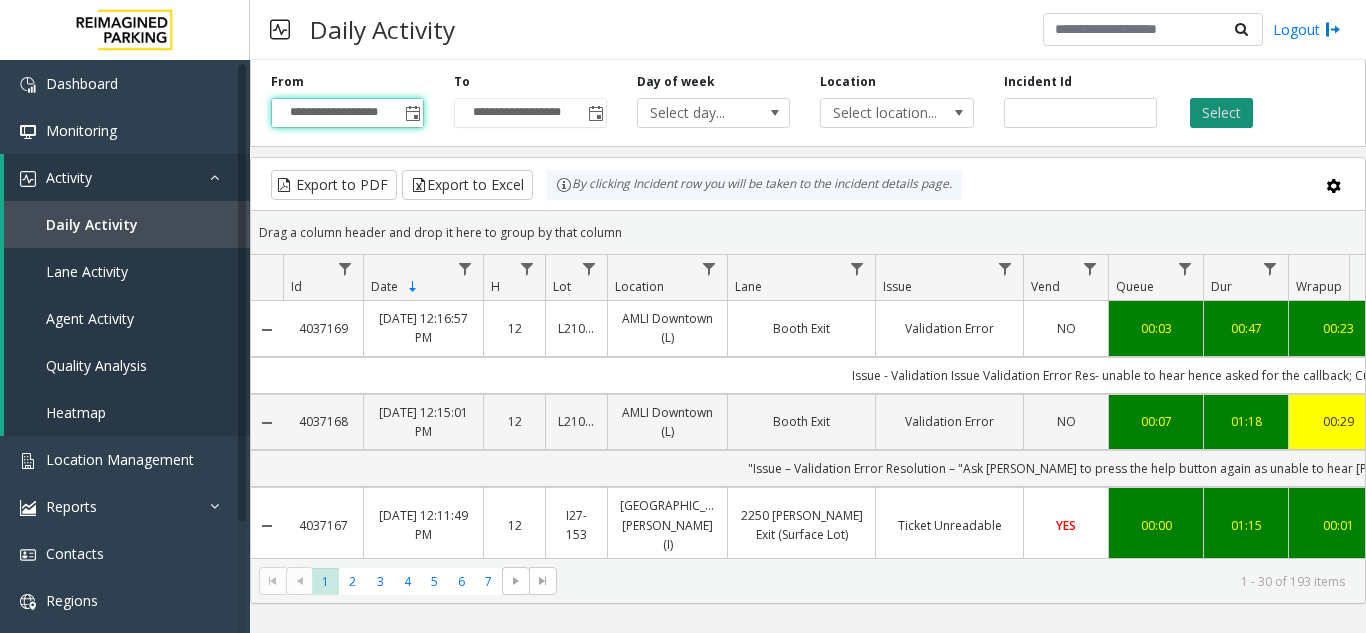 click on "Select" 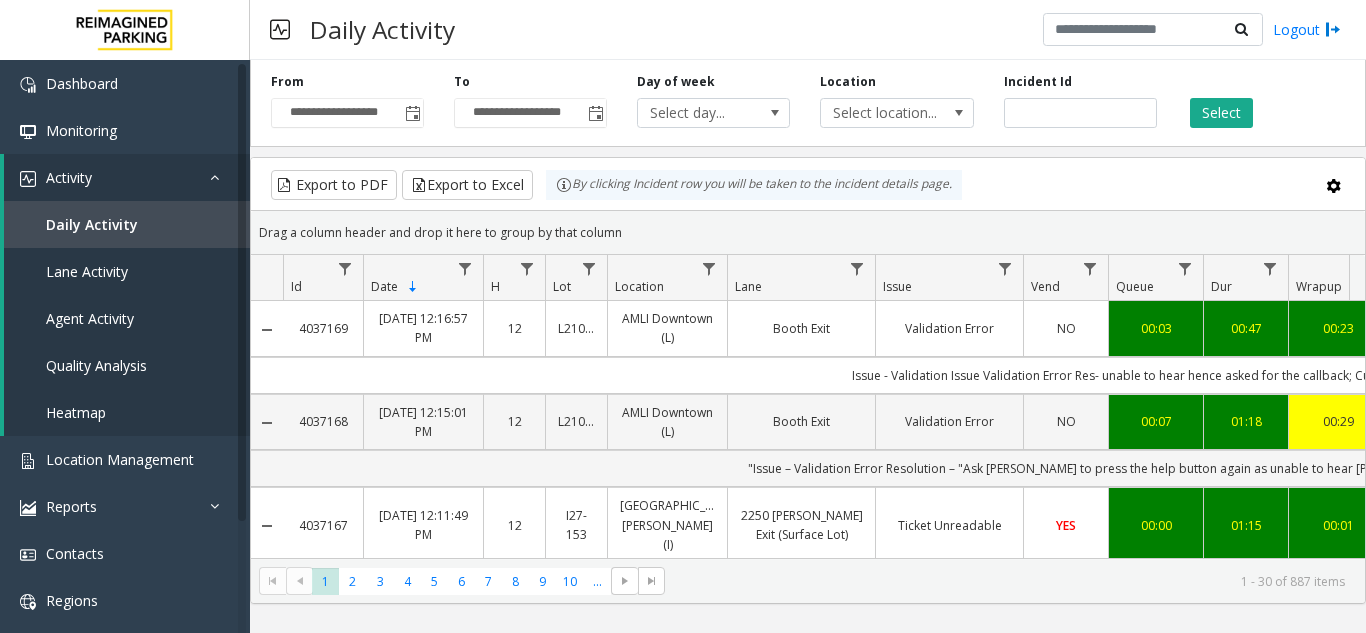 scroll, scrollTop: 0, scrollLeft: 219, axis: horizontal 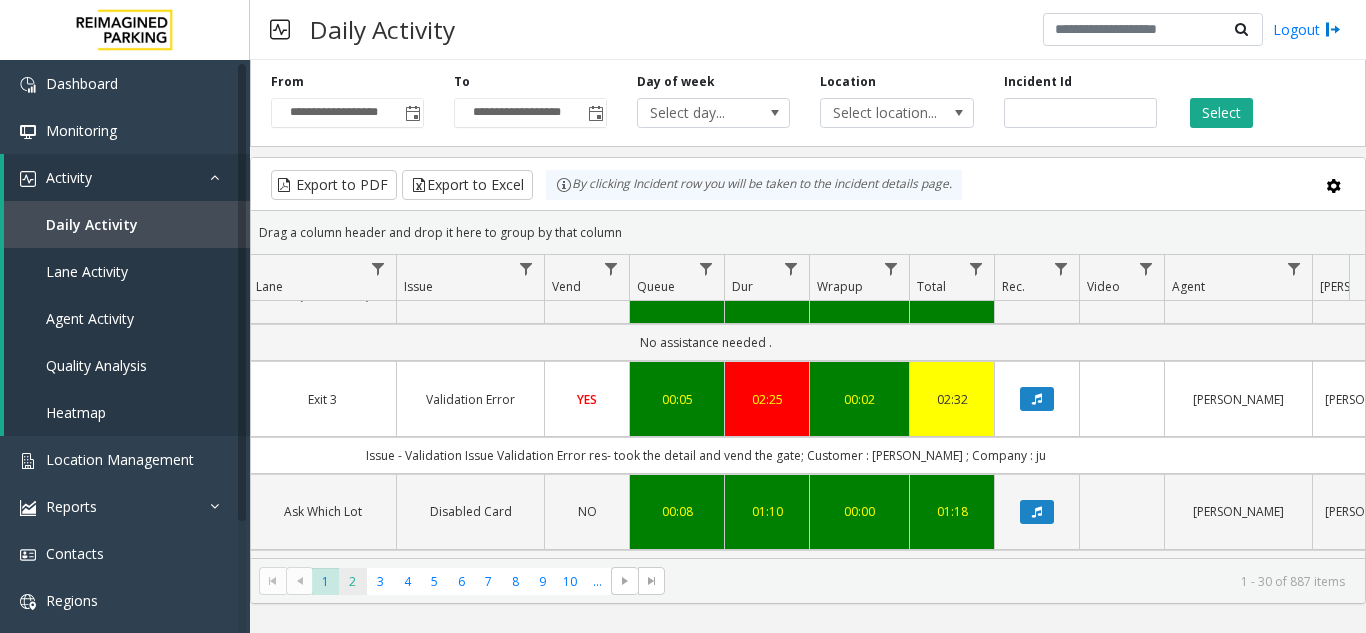 click on "2" 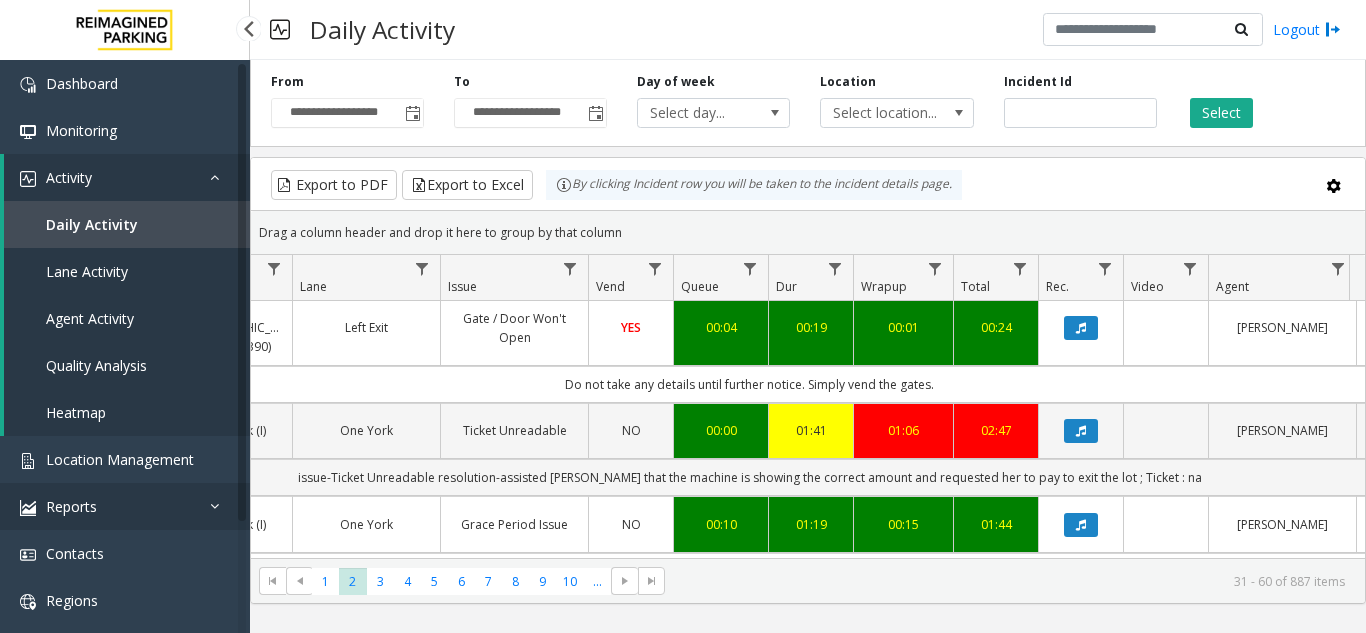 click on "Reports" at bounding box center (125, 506) 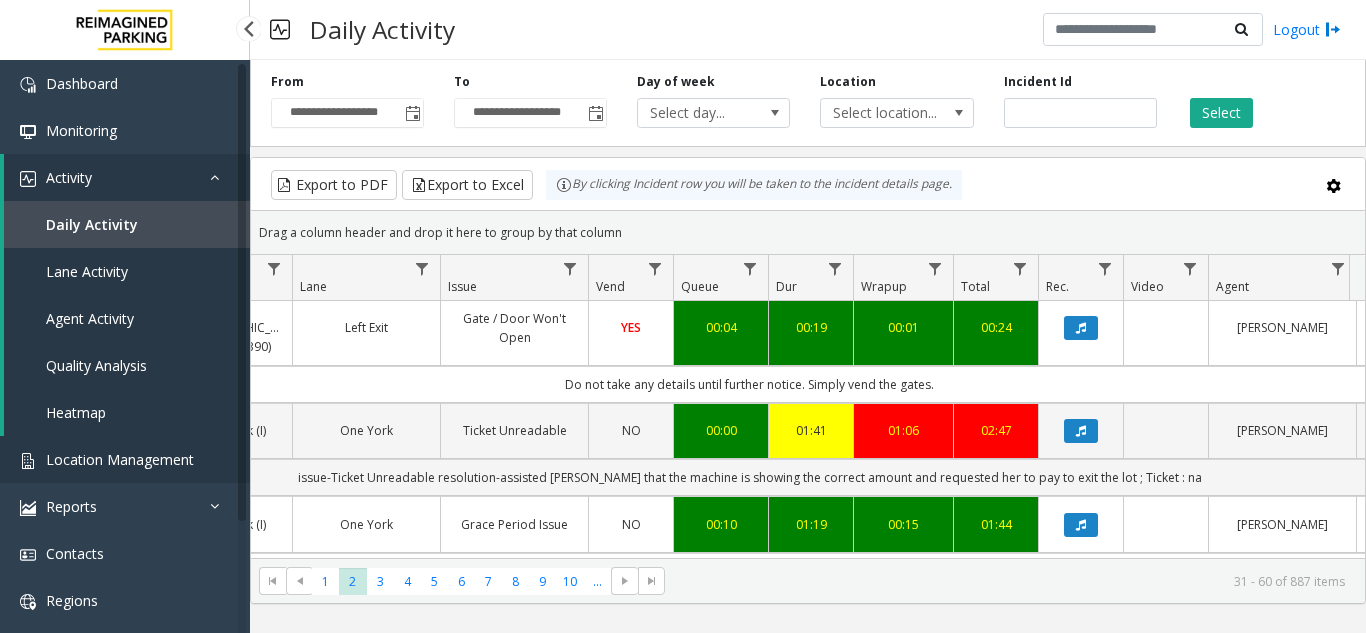 click on "Location Management" at bounding box center (120, 459) 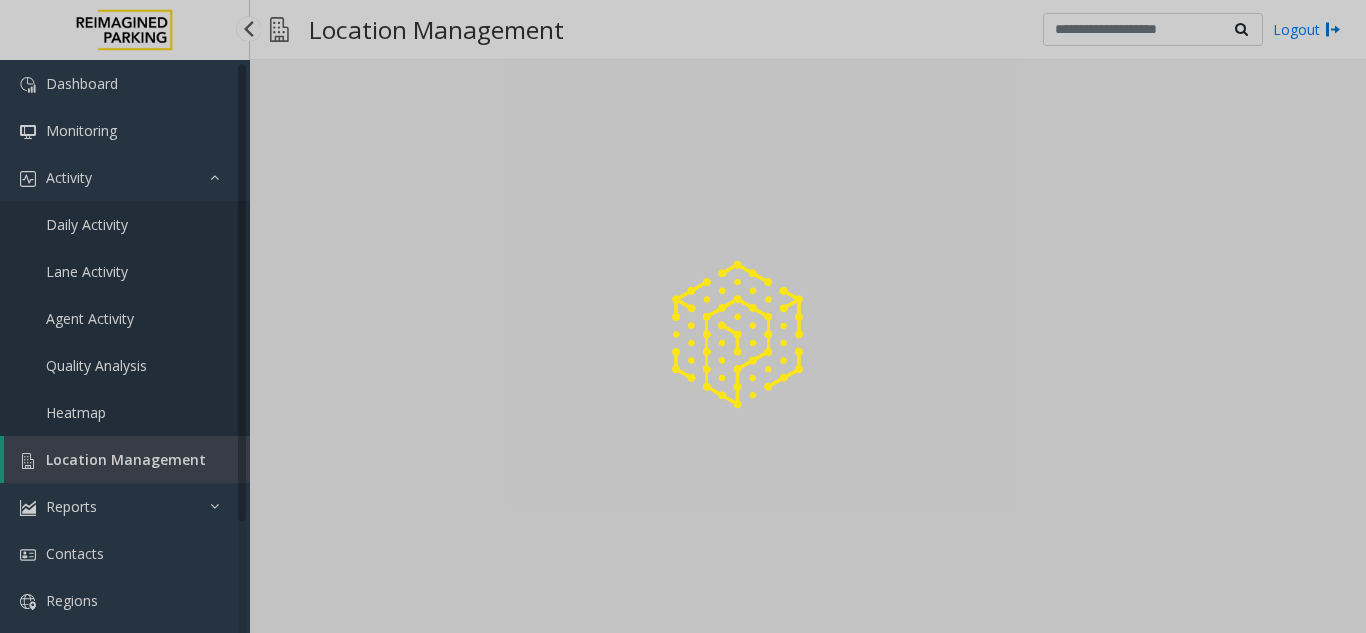 click 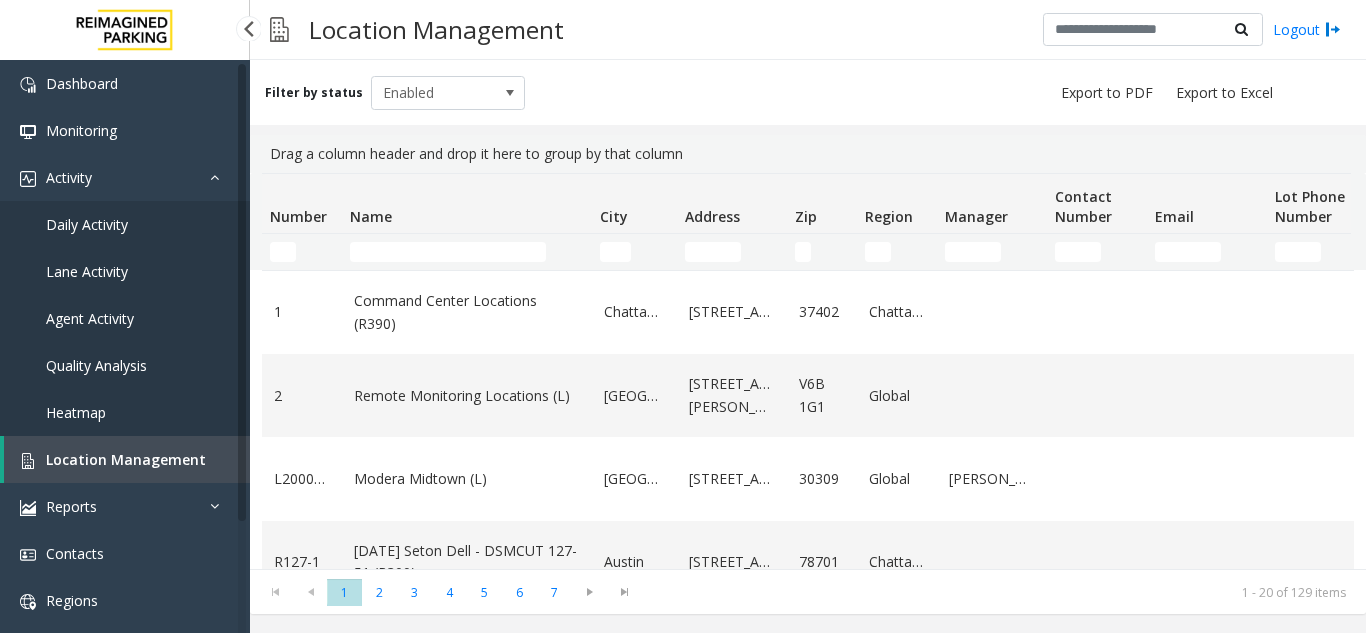 click on "Daily Activity" at bounding box center [125, 224] 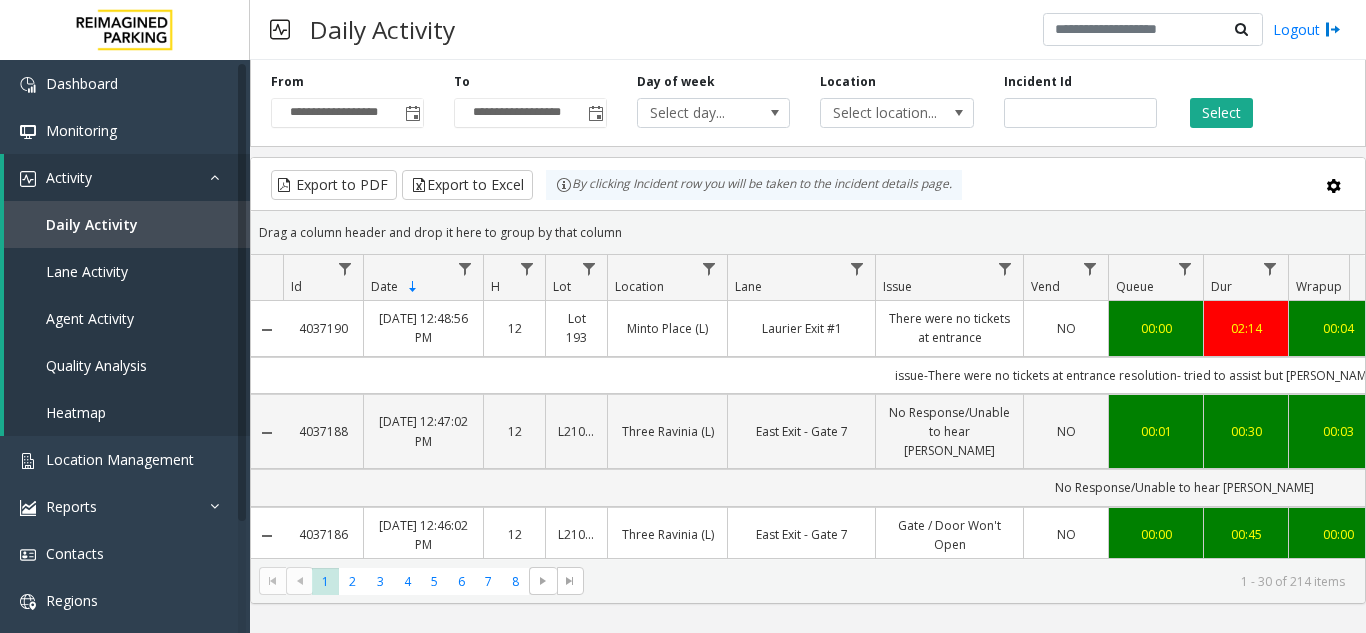 scroll, scrollTop: 0, scrollLeft: 223, axis: horizontal 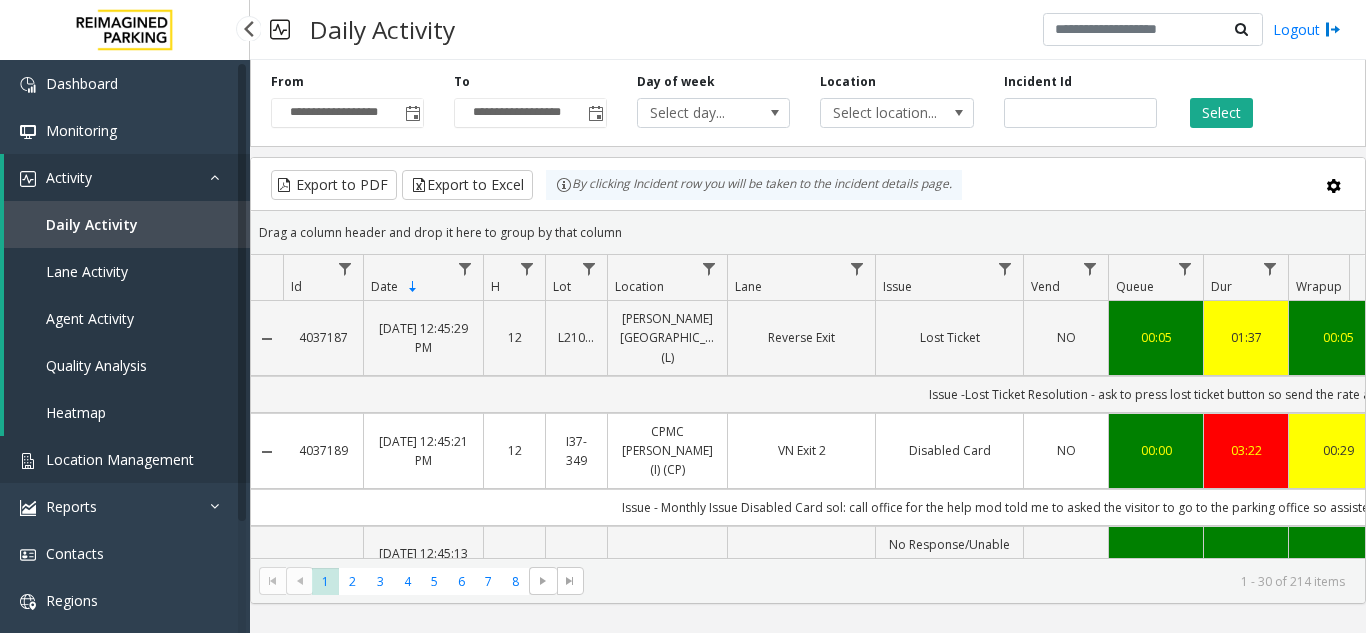 click on "Location Management" at bounding box center (125, 459) 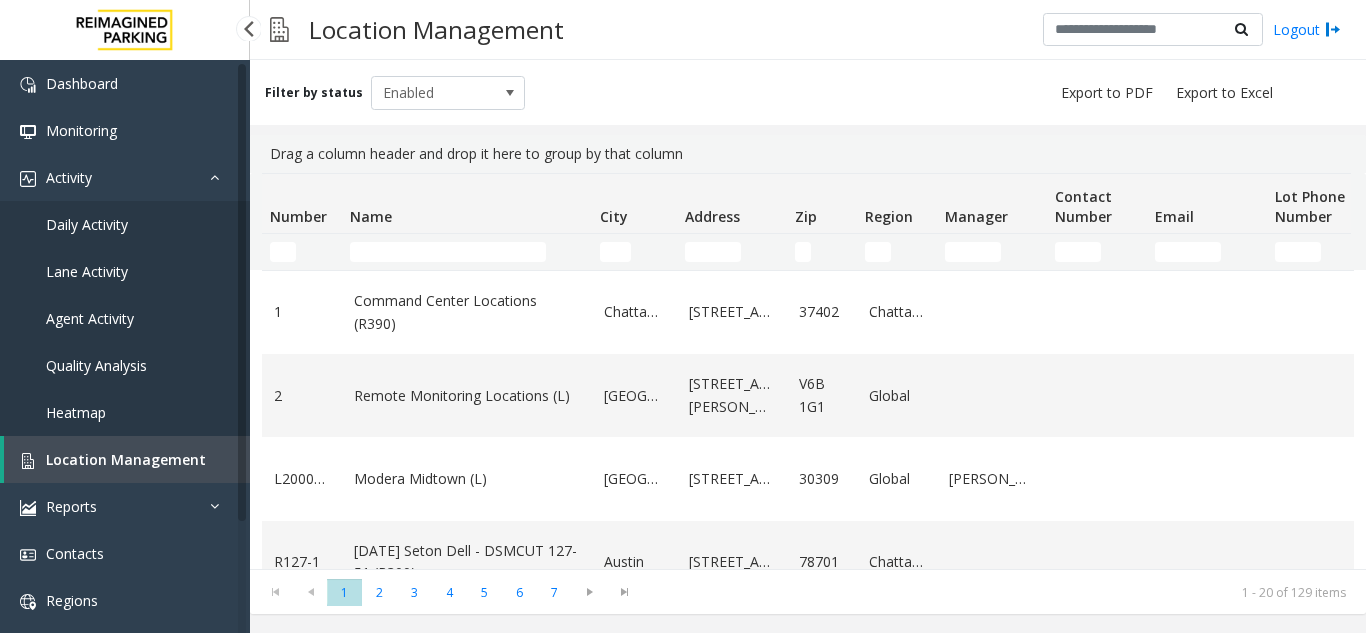 click on "Daily Activity" at bounding box center (125, 224) 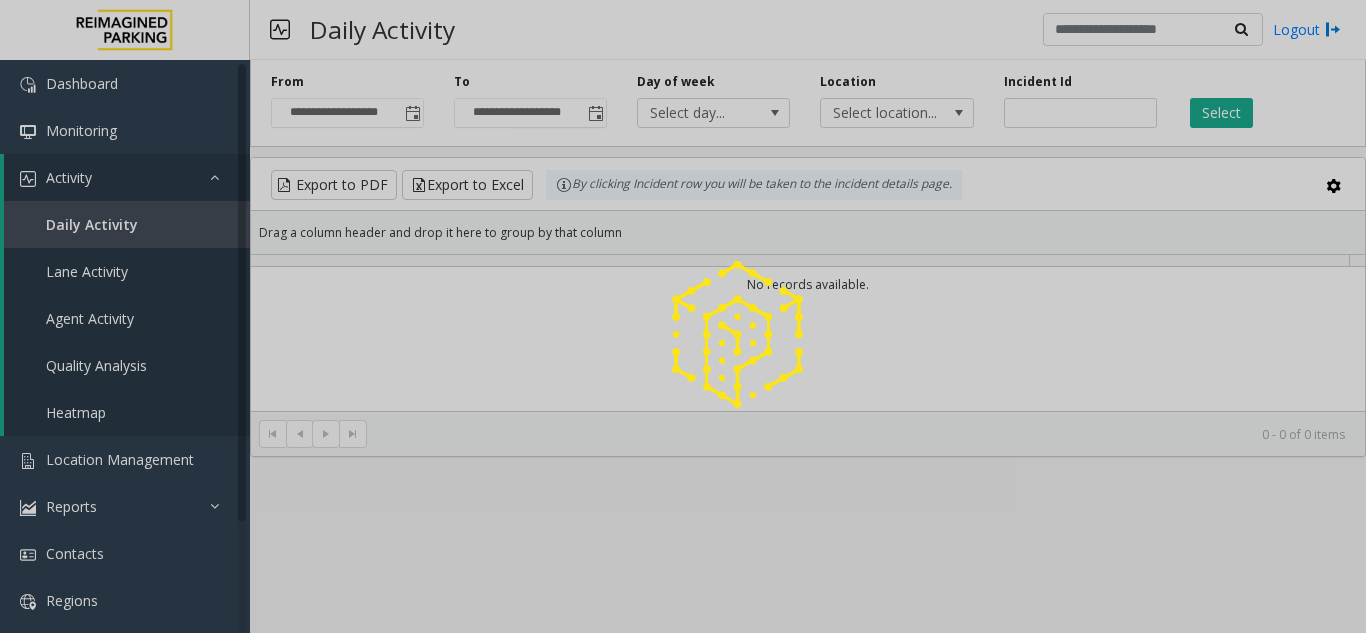 click 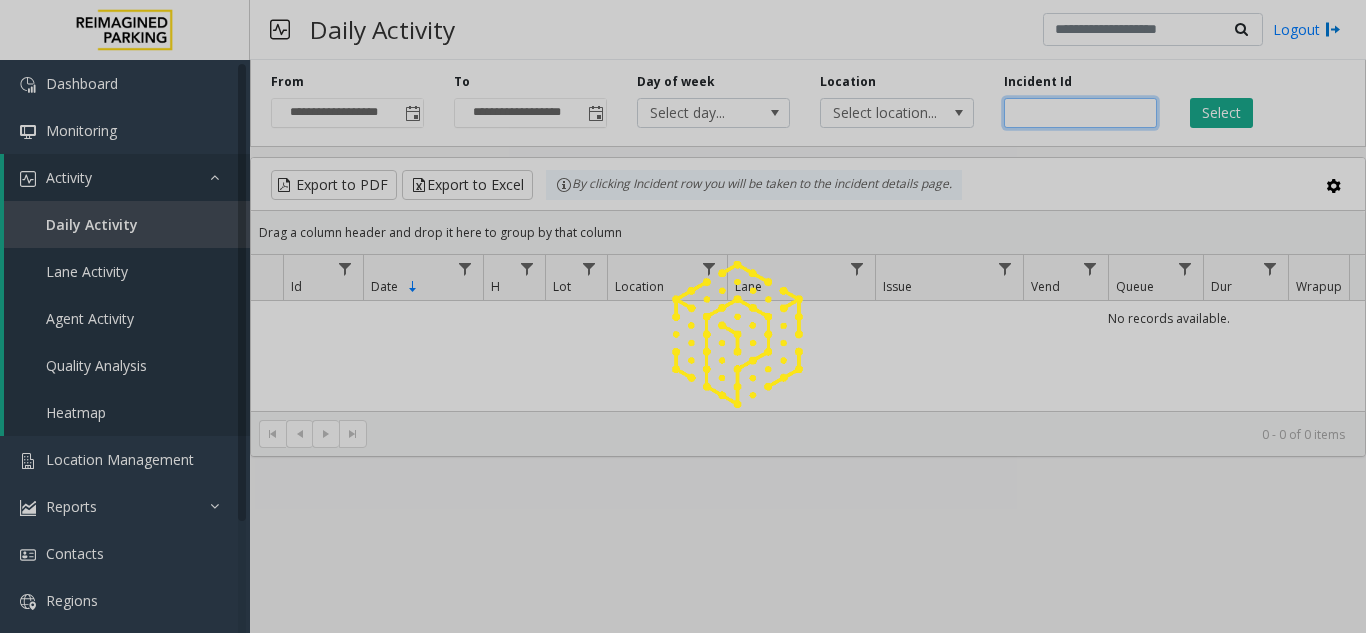 click 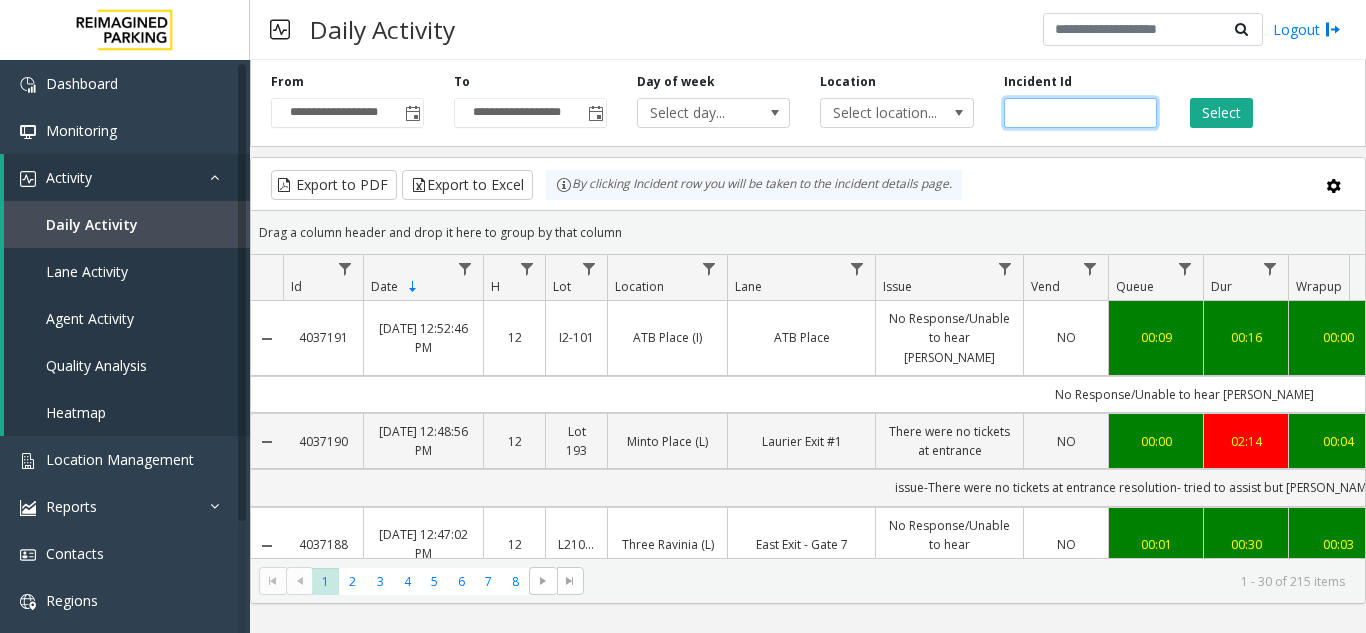 paste on "*******" 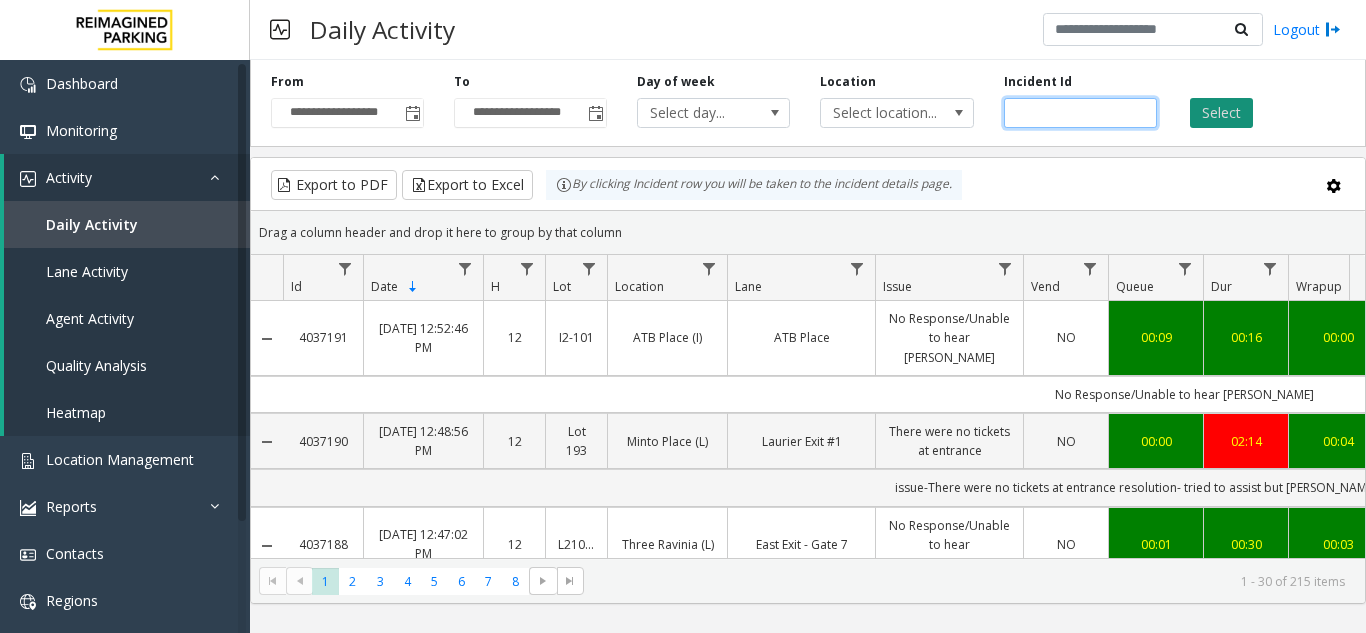 type on "*******" 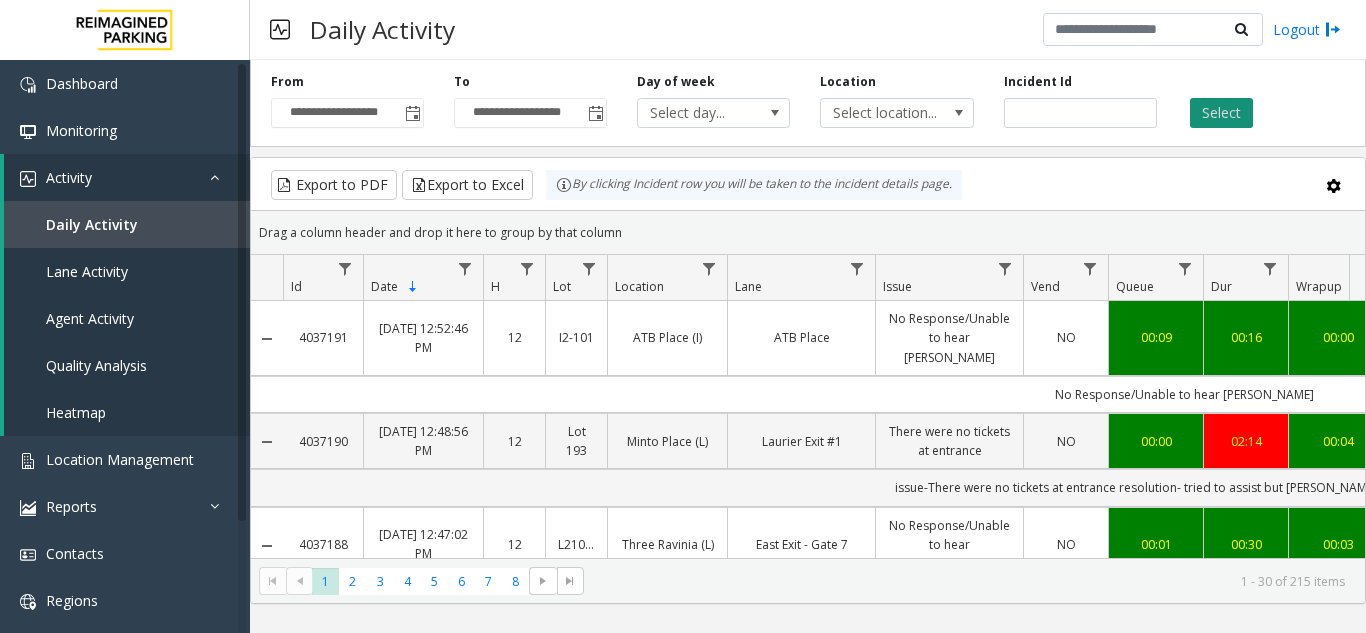 click on "Select" 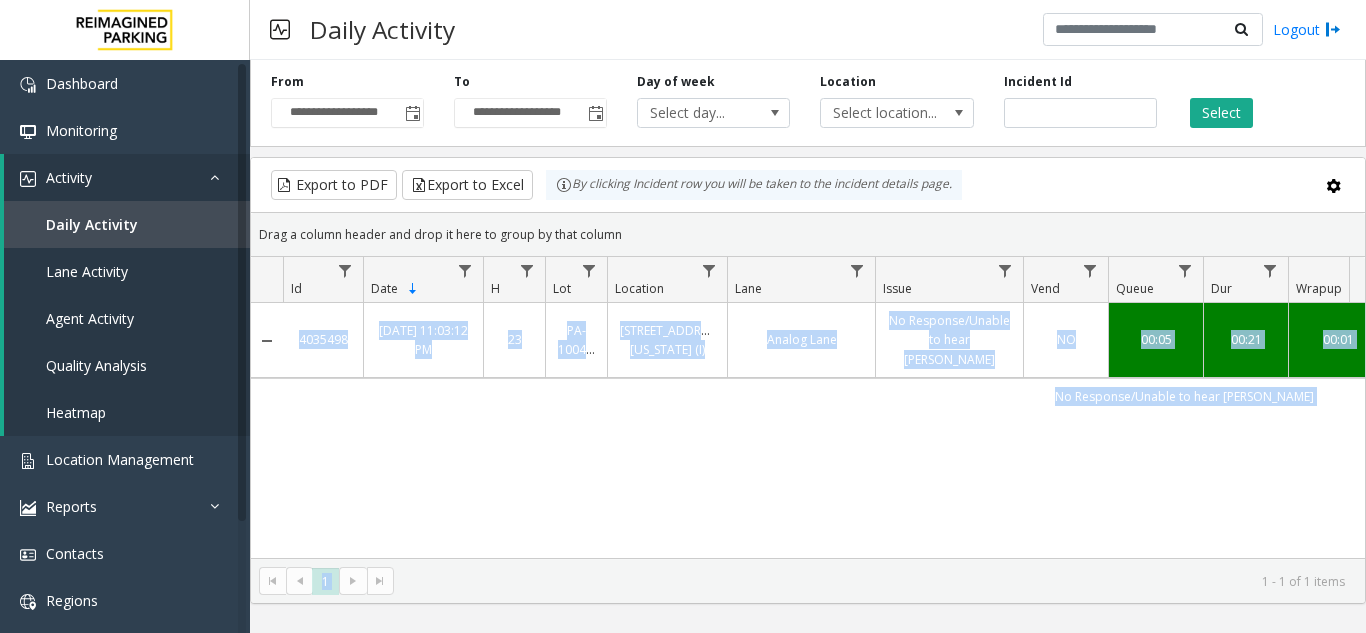 drag, startPoint x: 835, startPoint y: 568, endPoint x: 1057, endPoint y: 558, distance: 222.22511 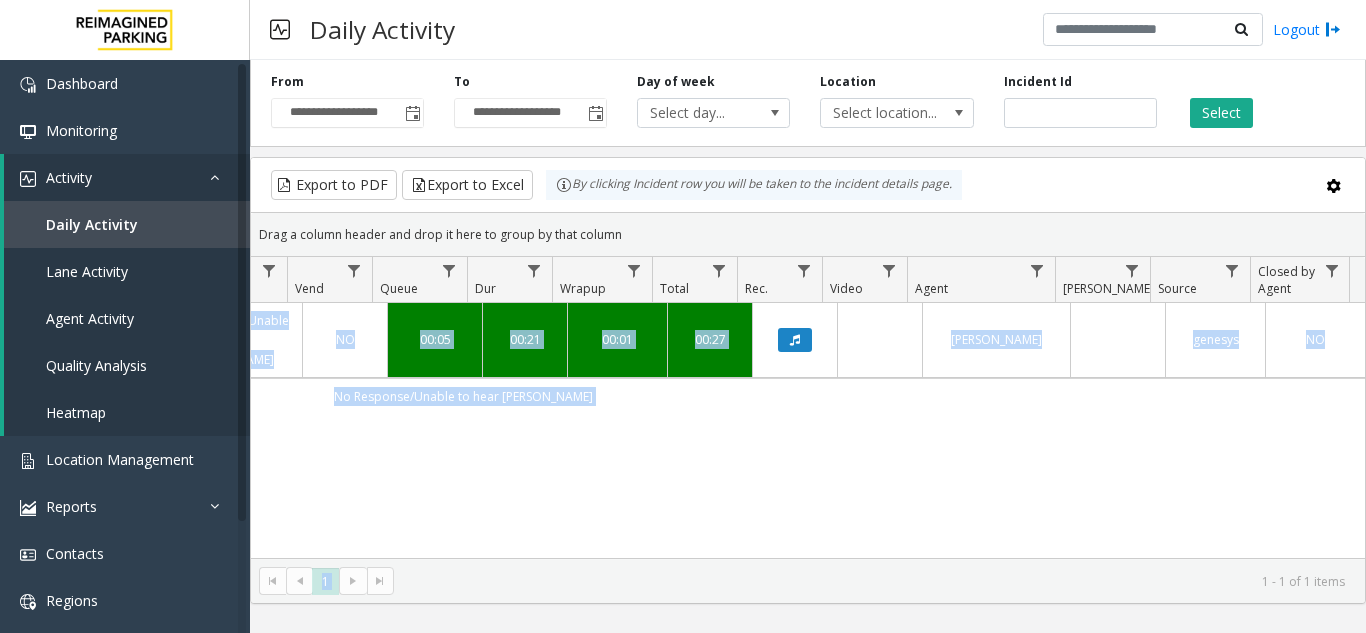 scroll, scrollTop: 0, scrollLeft: 658, axis: horizontal 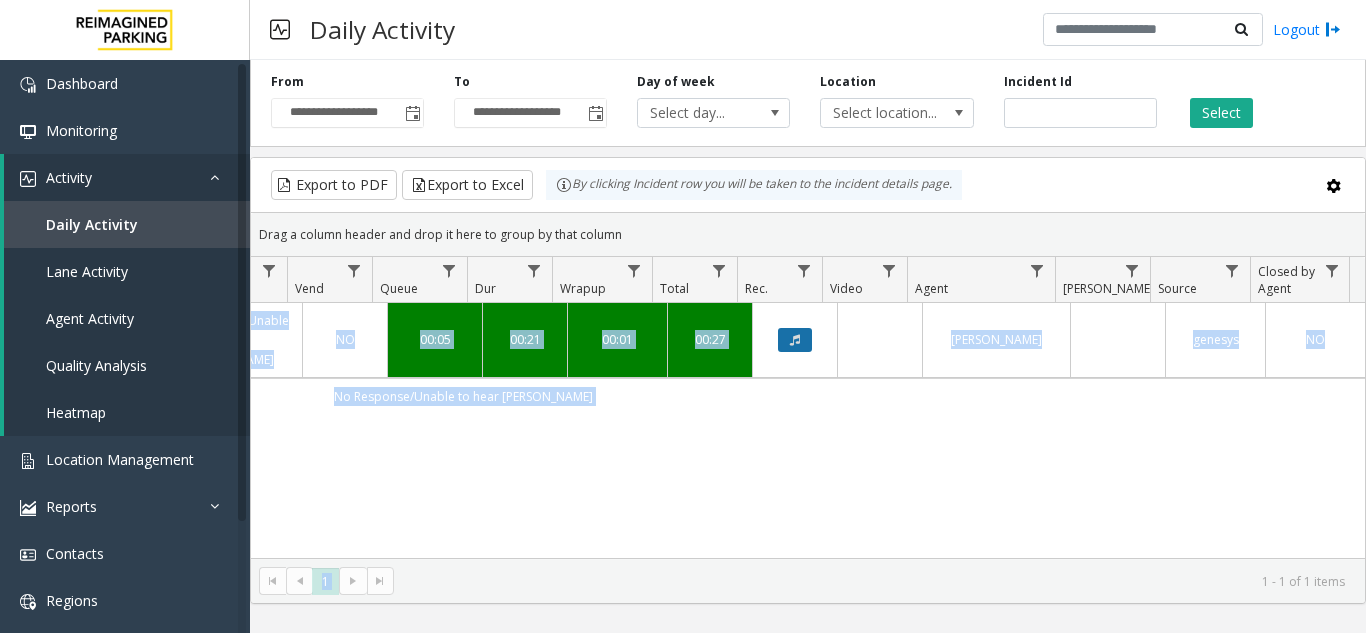 click 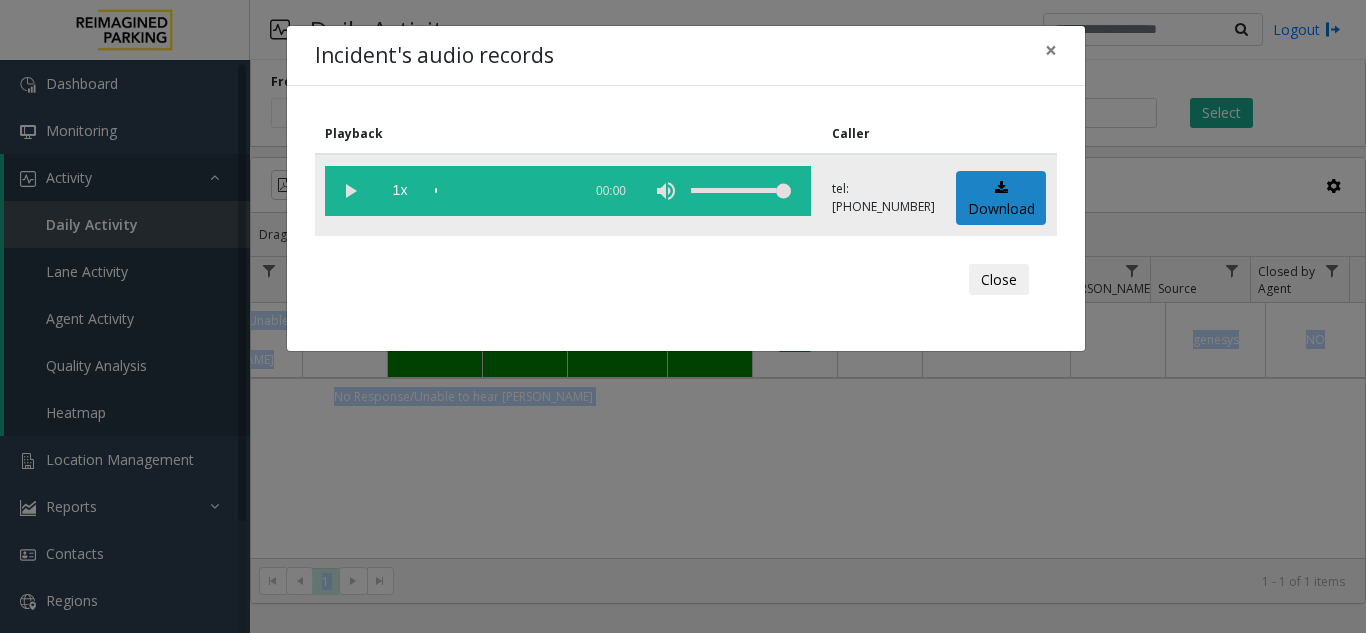 click 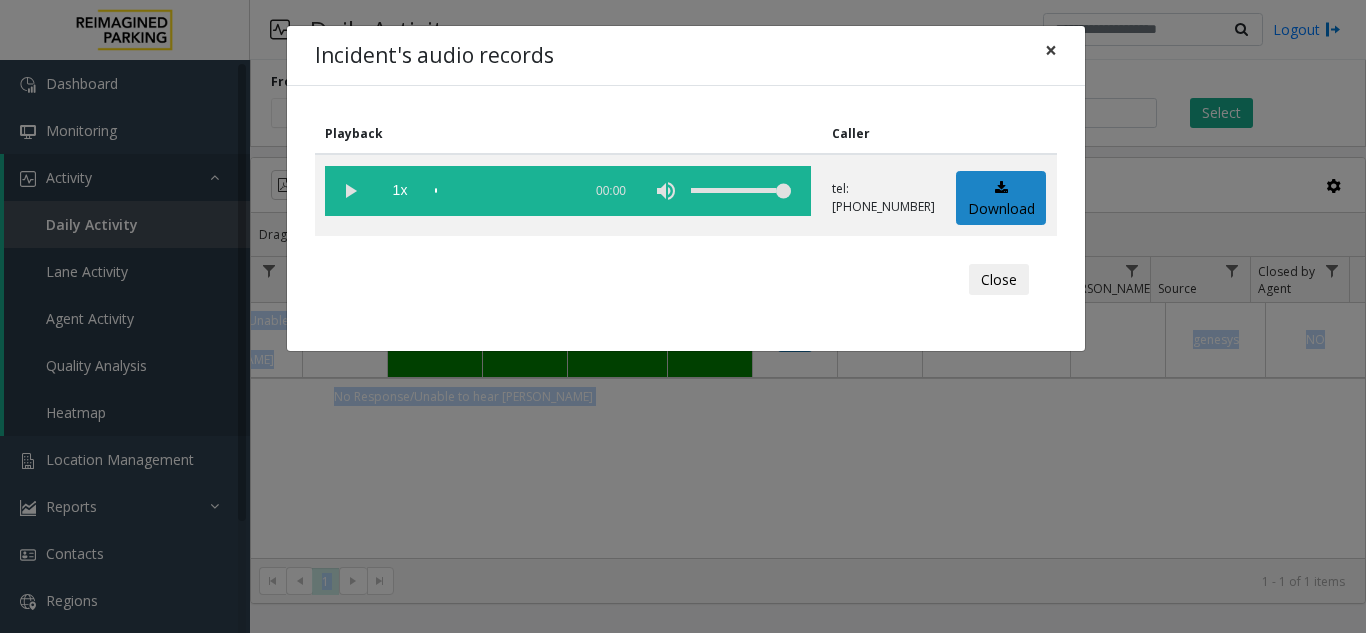 click on "×" 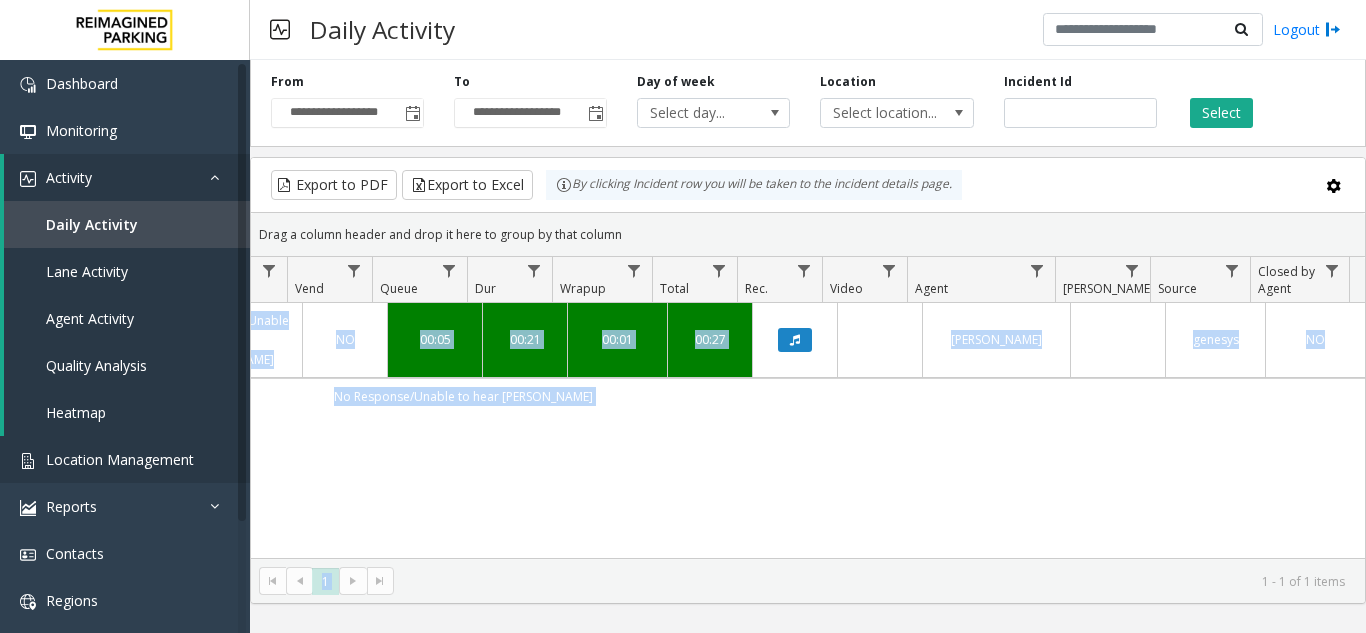 click on "Location Management" at bounding box center [125, 459] 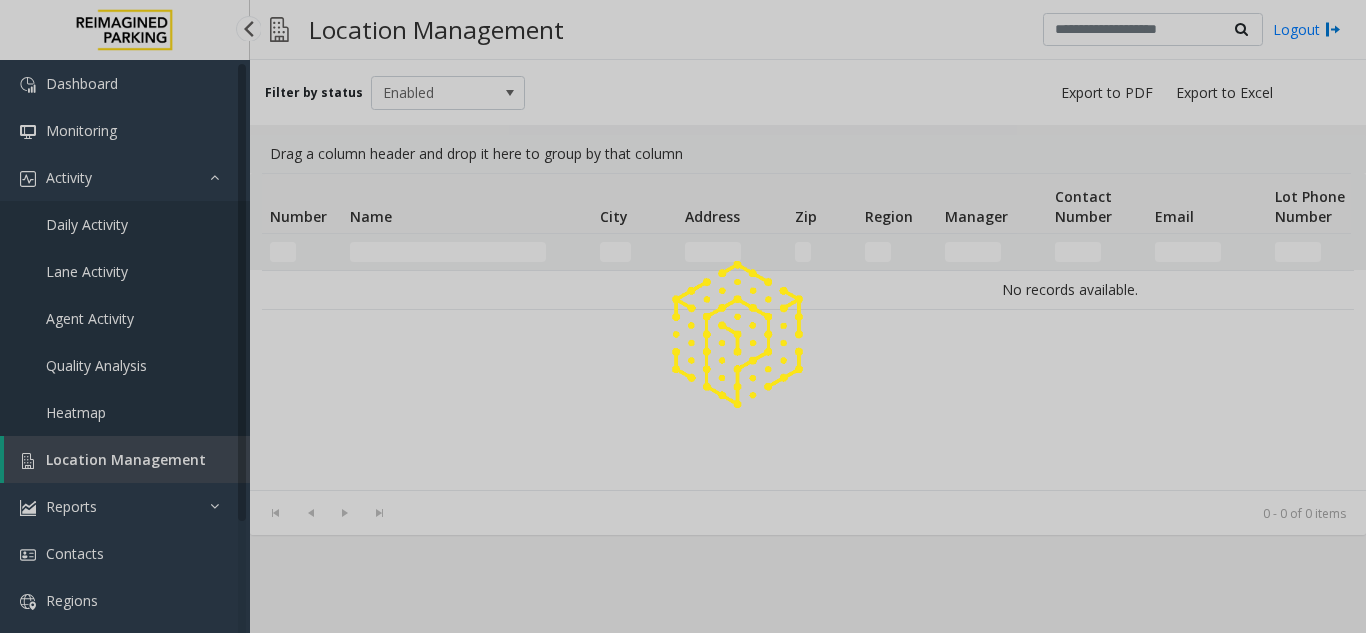 click 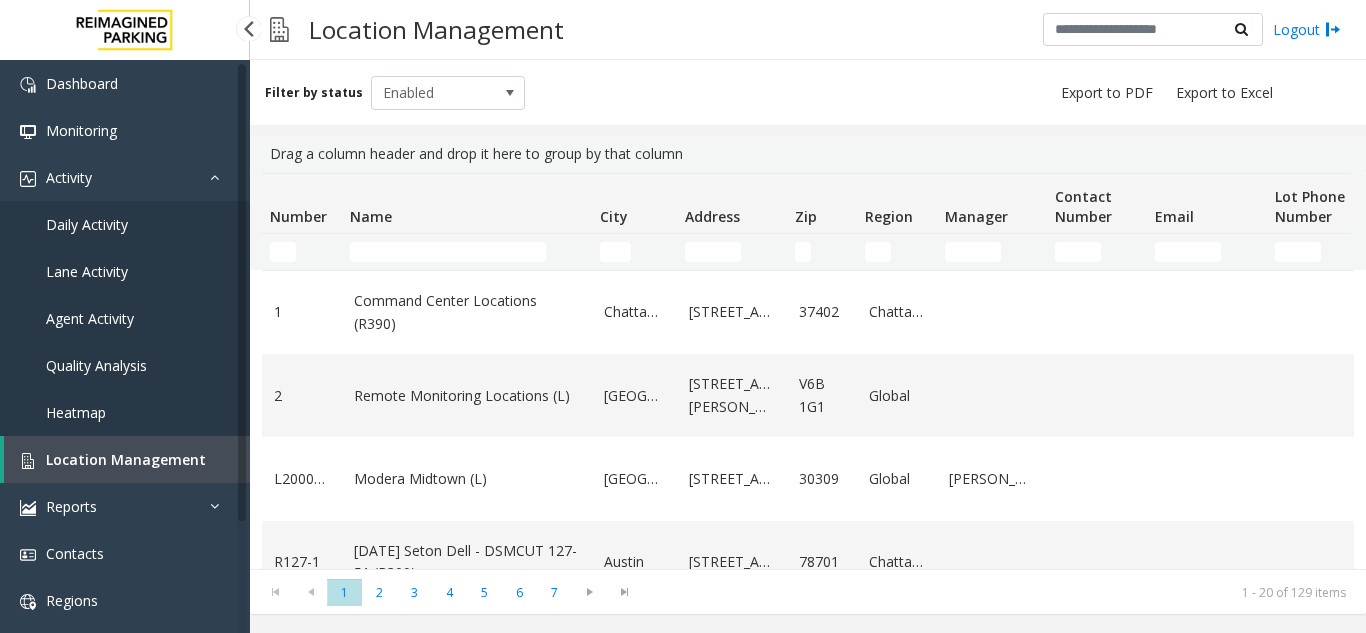 click on "Daily Activity" at bounding box center (125, 224) 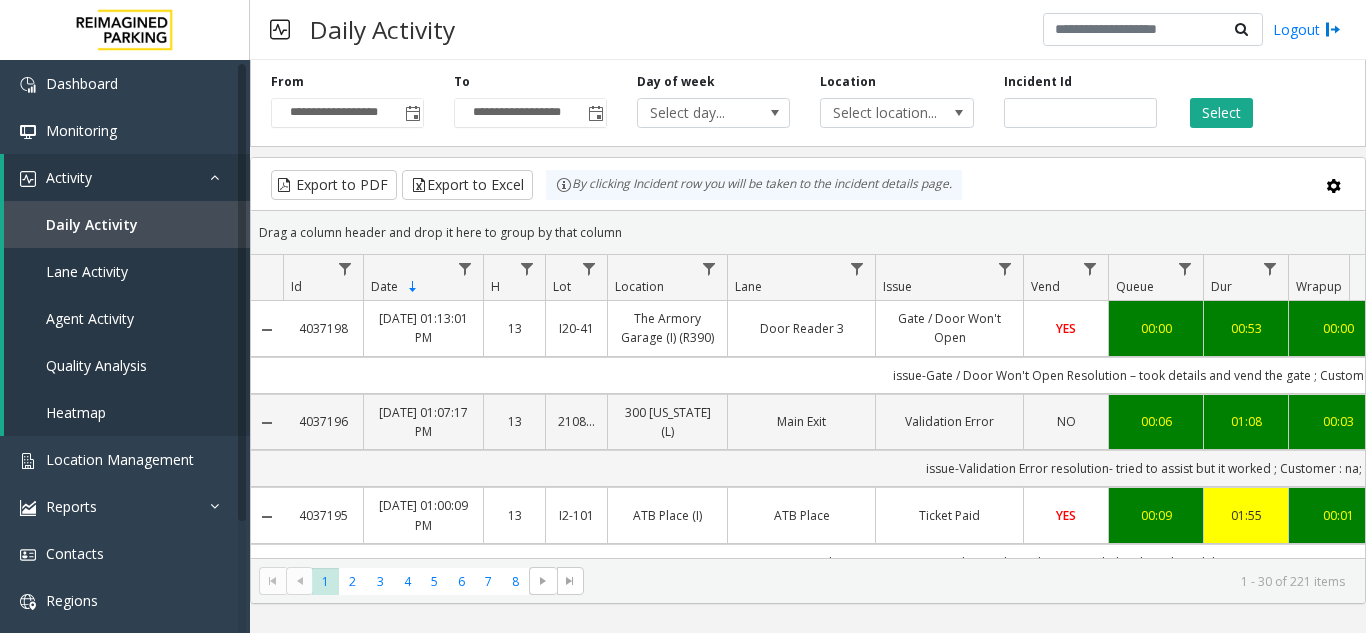 scroll, scrollTop: 0, scrollLeft: 430, axis: horizontal 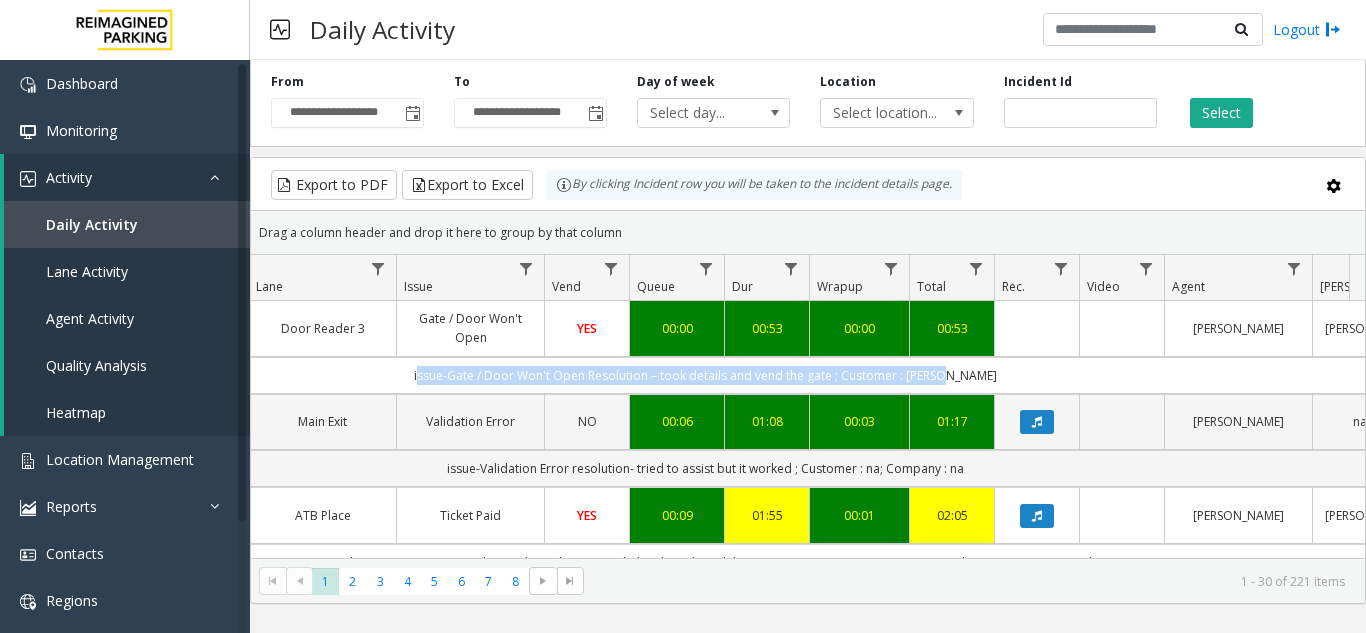 drag, startPoint x: 436, startPoint y: 376, endPoint x: 972, endPoint y: 381, distance: 536.0233 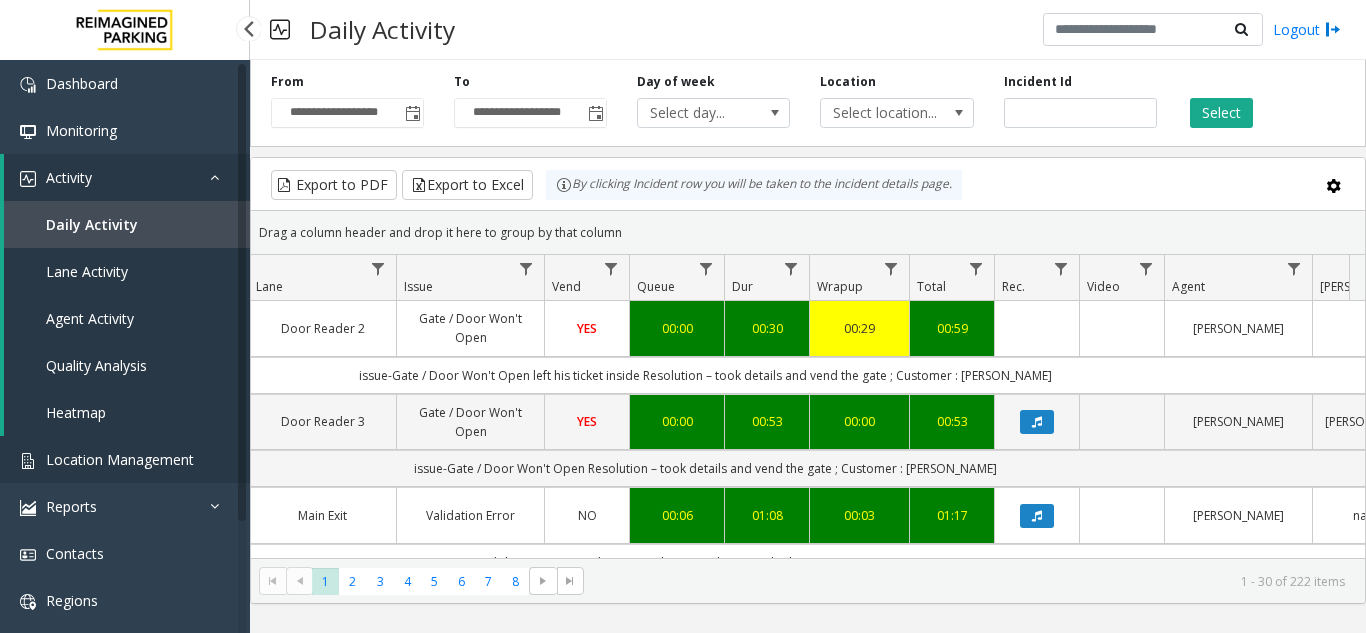 click on "Location Management" at bounding box center [125, 459] 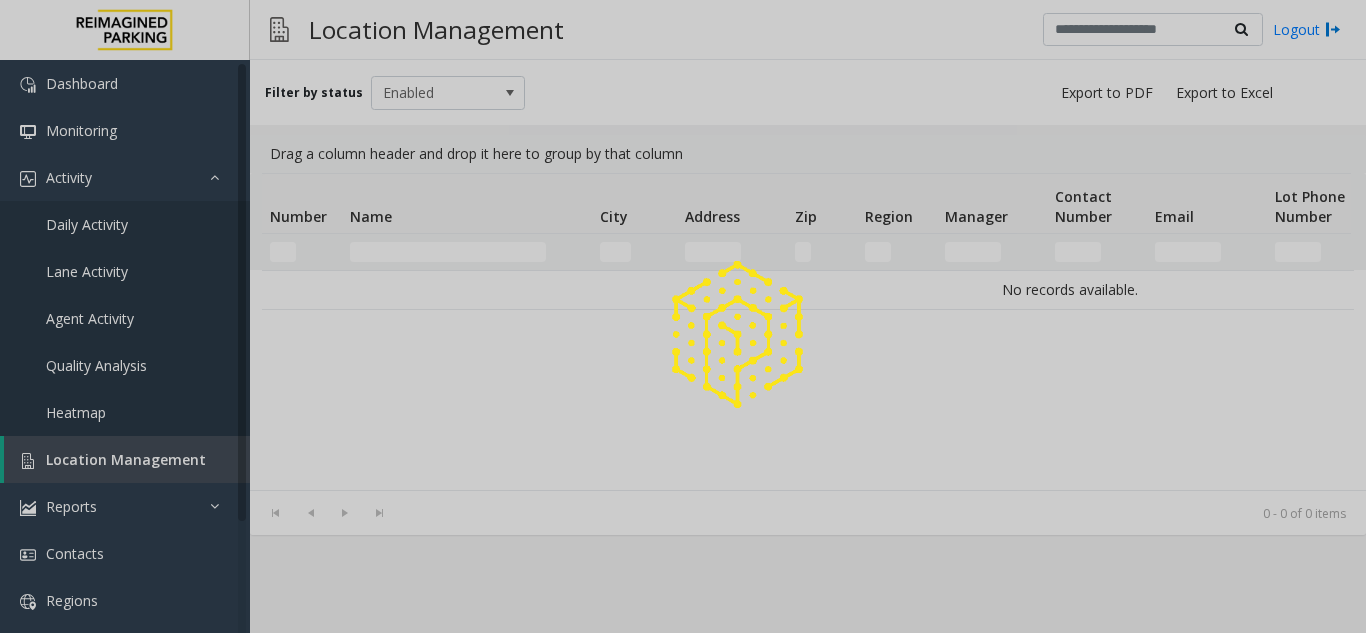 click 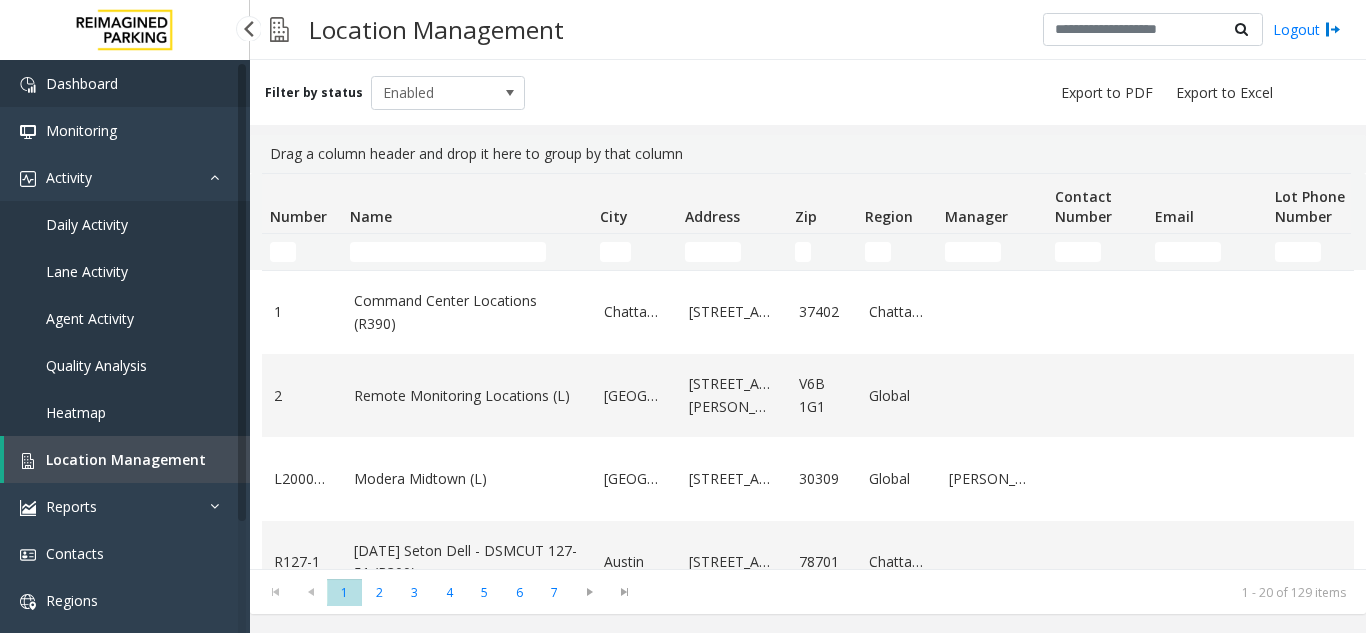click on "Dashboard" at bounding box center (125, 83) 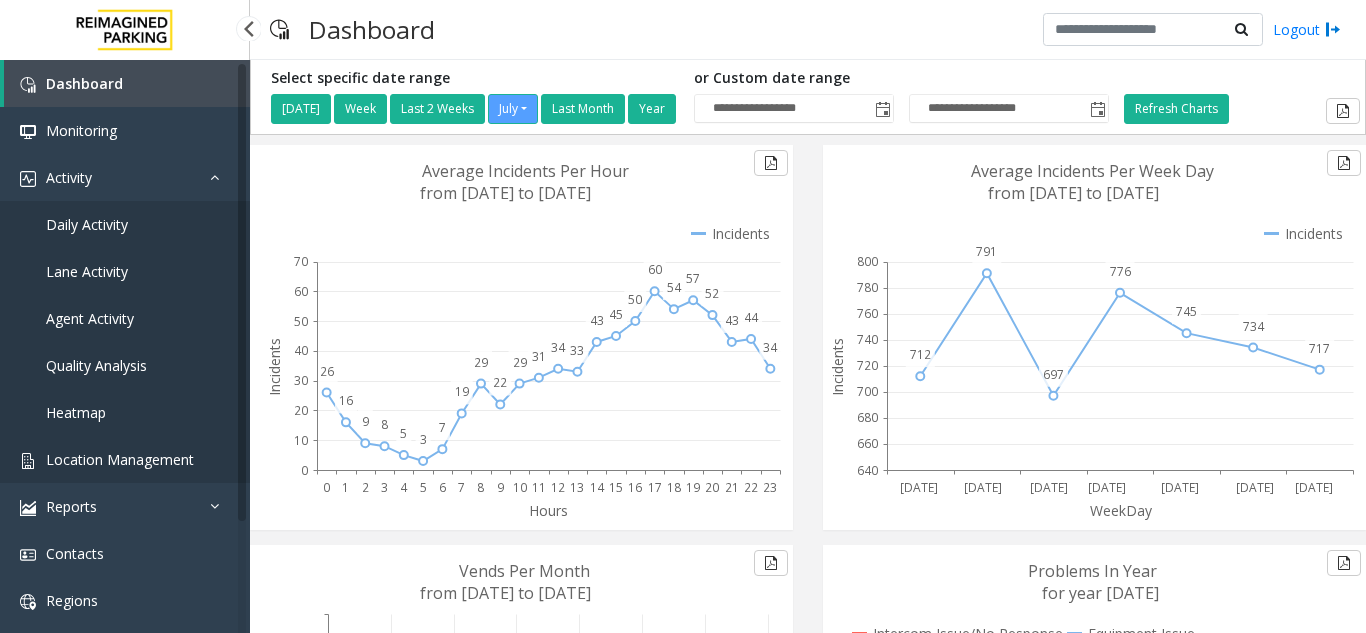 click on "Location Management" at bounding box center (120, 459) 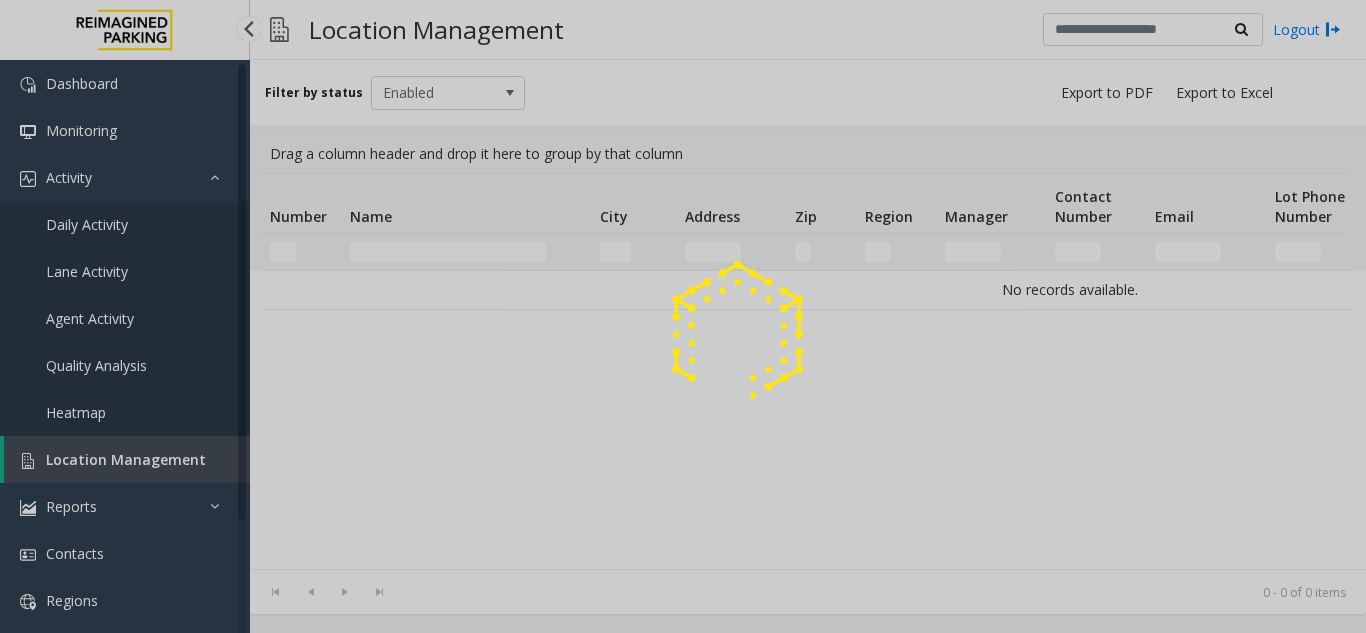 click 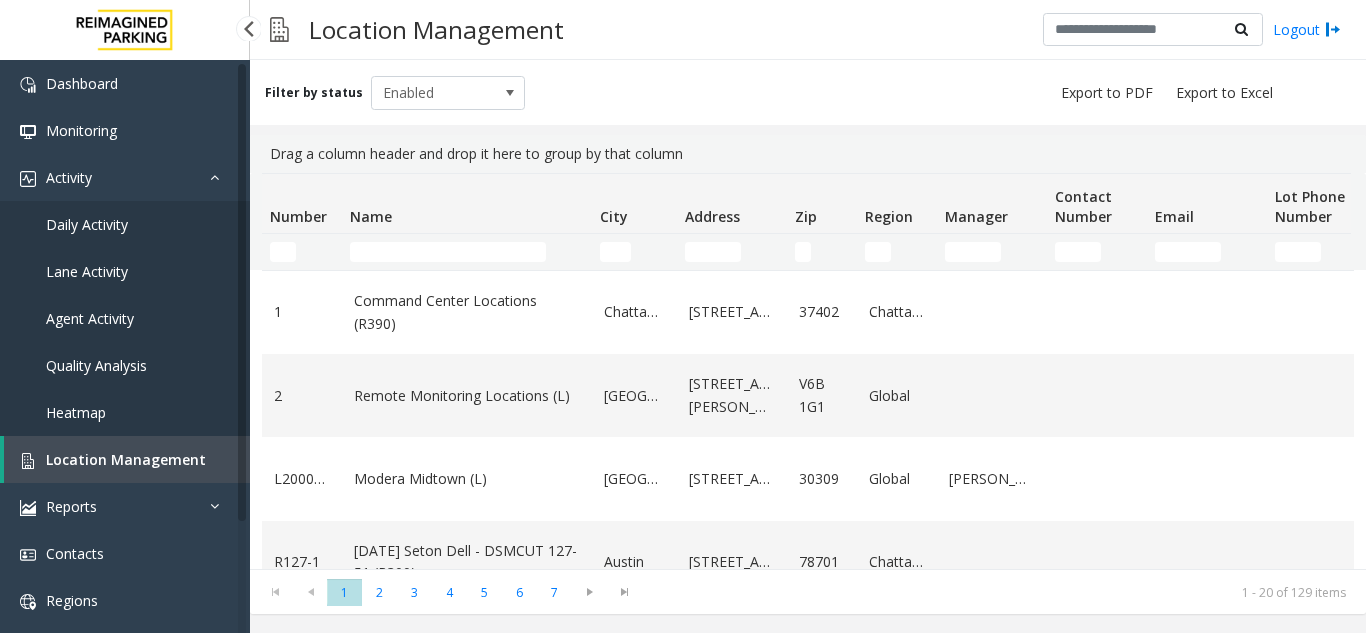click on "Daily Activity" at bounding box center [125, 224] 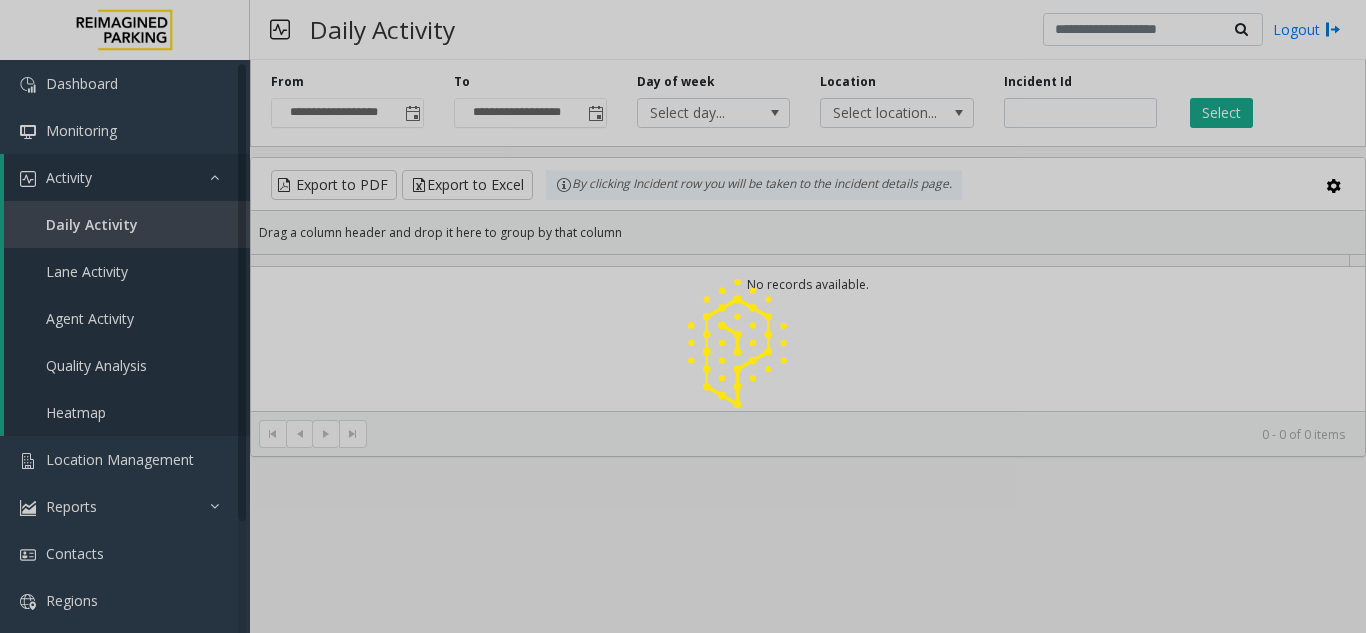 click 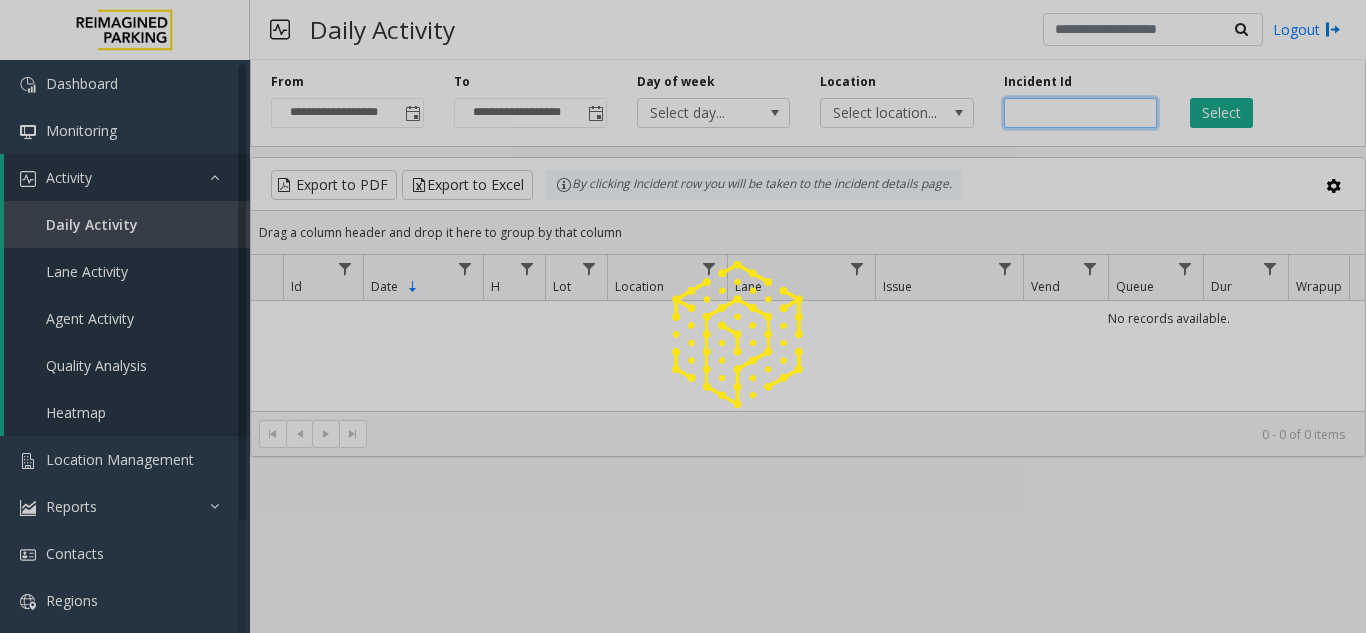 click 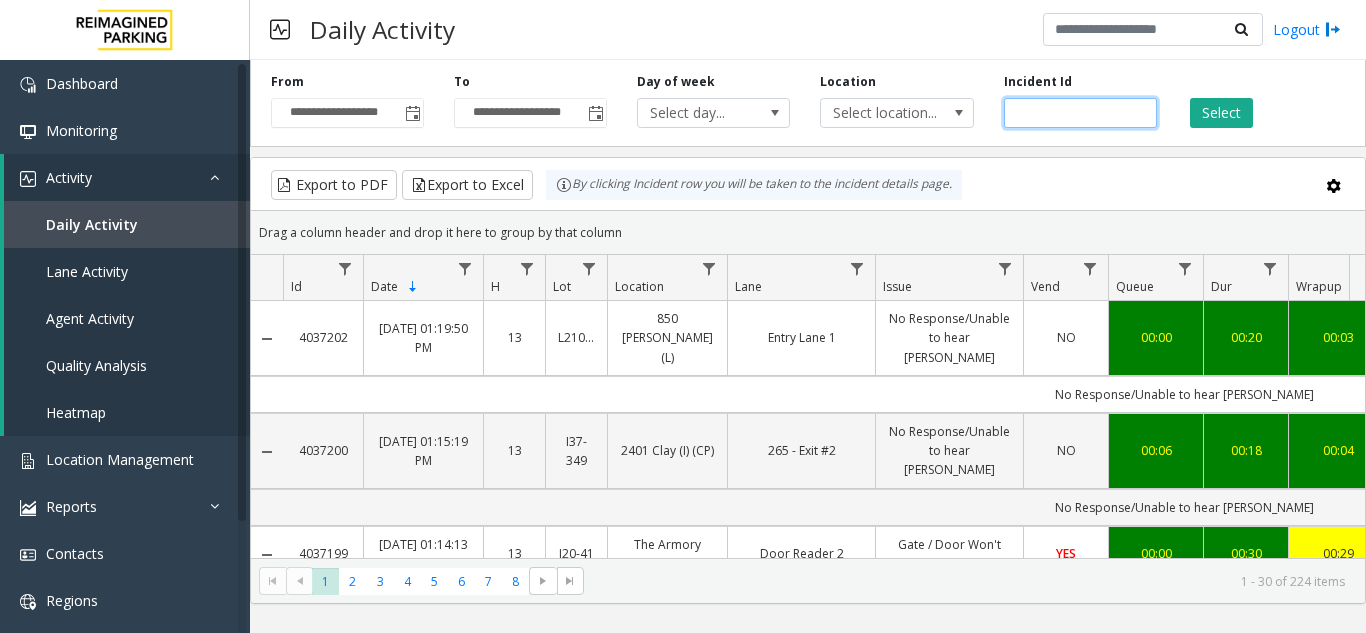 paste on "*******" 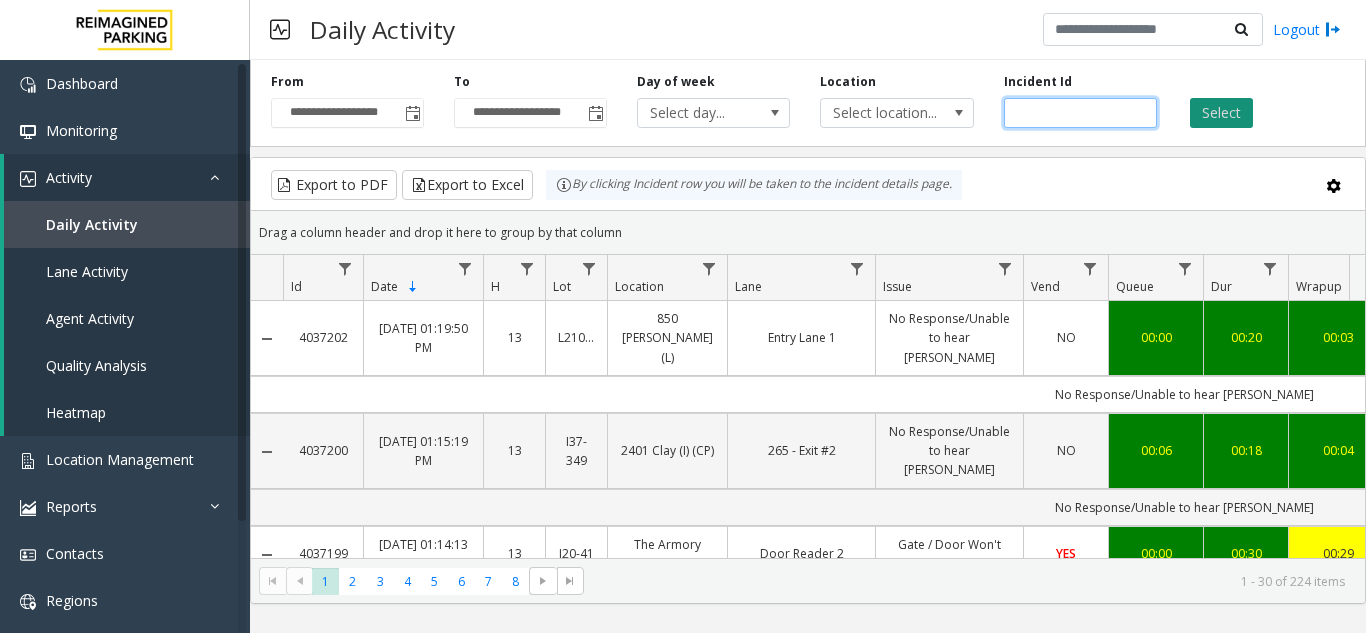 type on "*******" 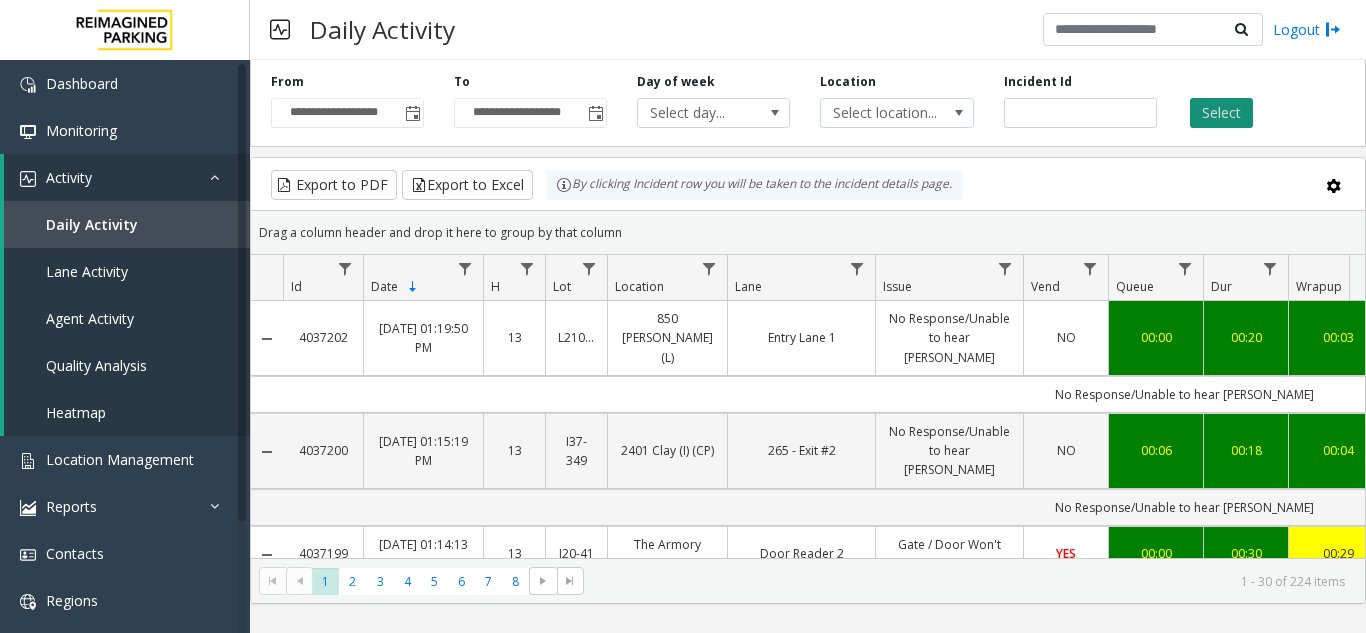 click on "Select" 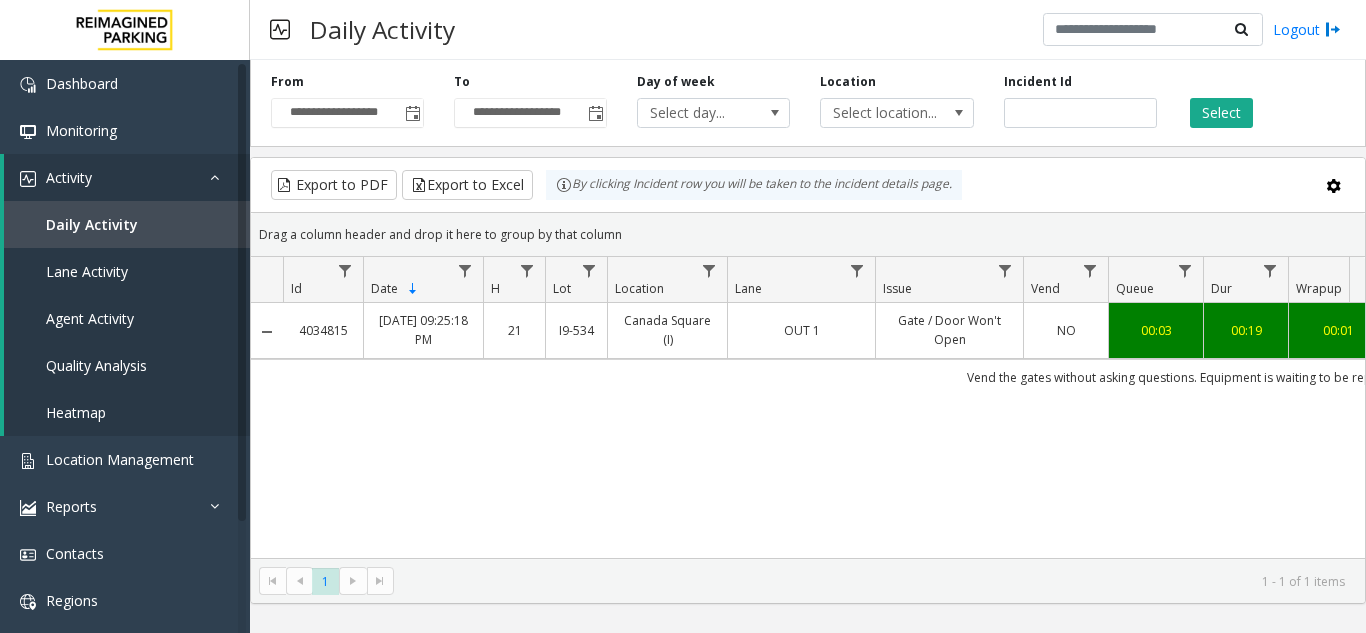 drag, startPoint x: 836, startPoint y: 539, endPoint x: 1053, endPoint y: 529, distance: 217.23029 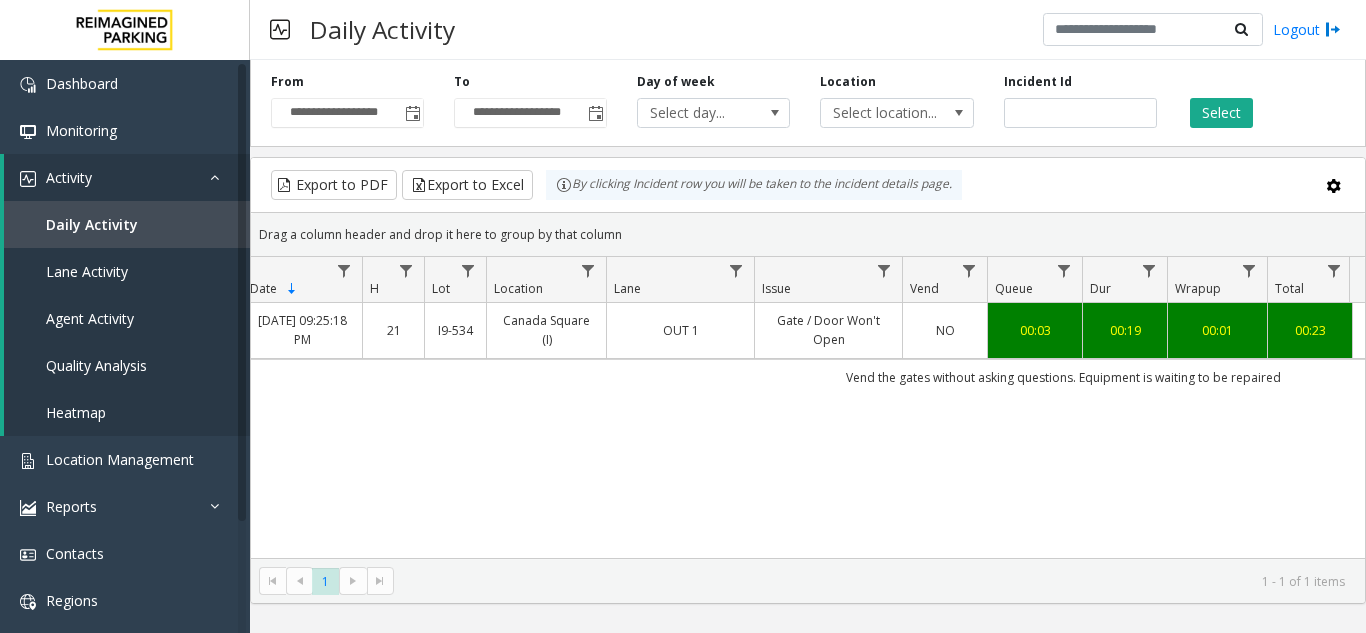 scroll, scrollTop: 0, scrollLeft: 282, axis: horizontal 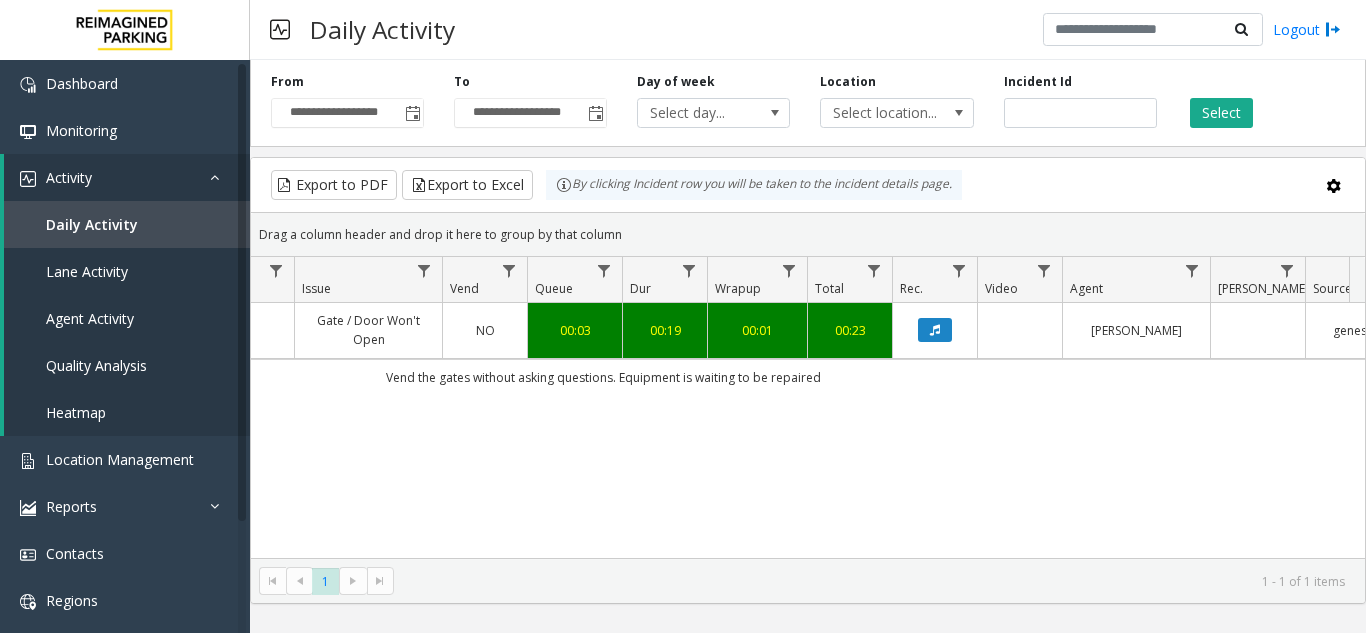 click 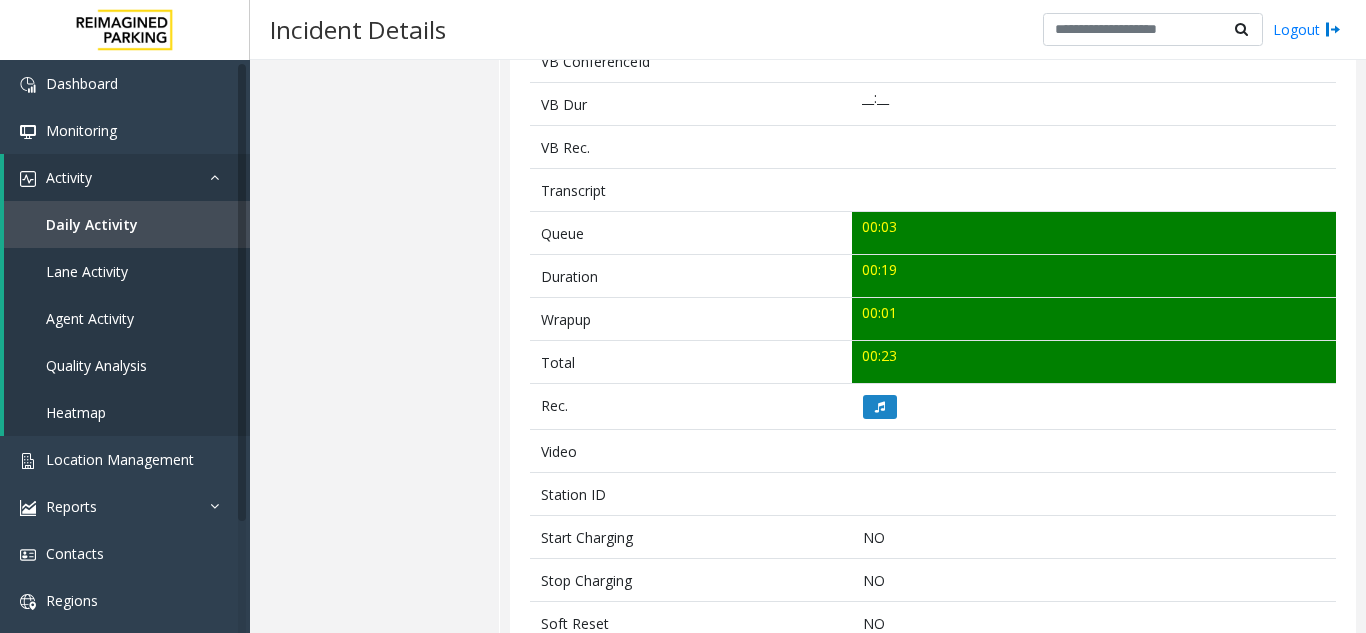 scroll, scrollTop: 836, scrollLeft: 0, axis: vertical 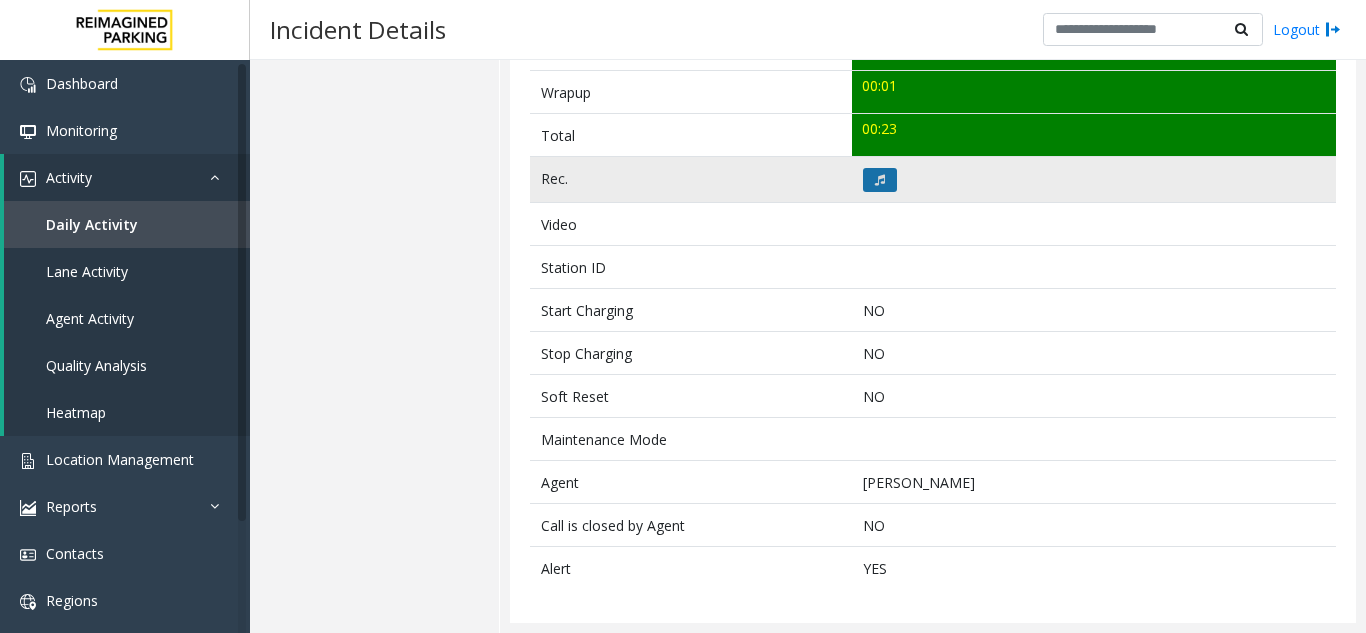 click 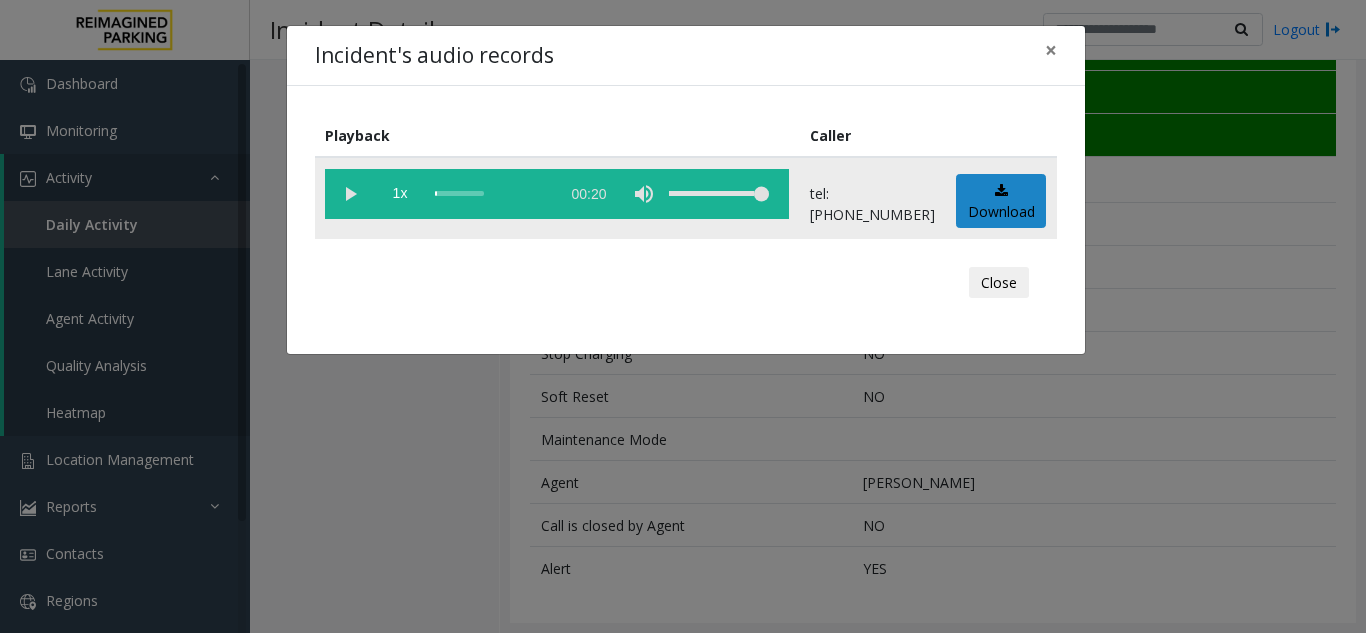 click 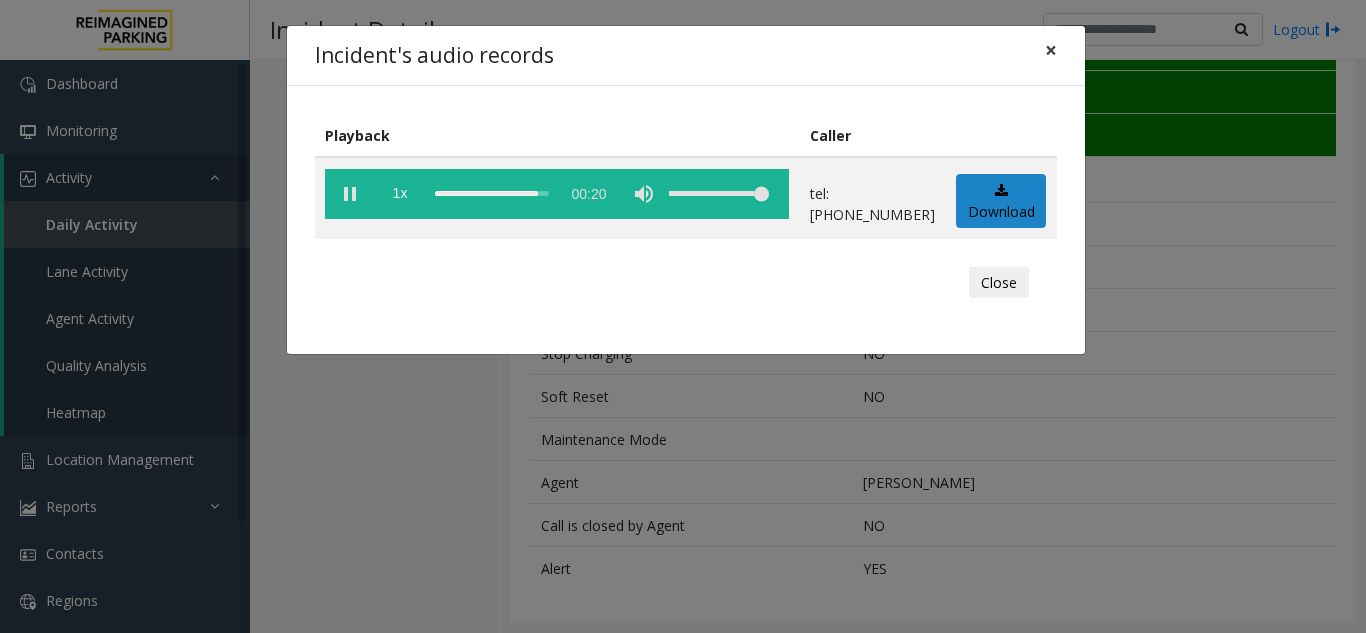 click on "×" 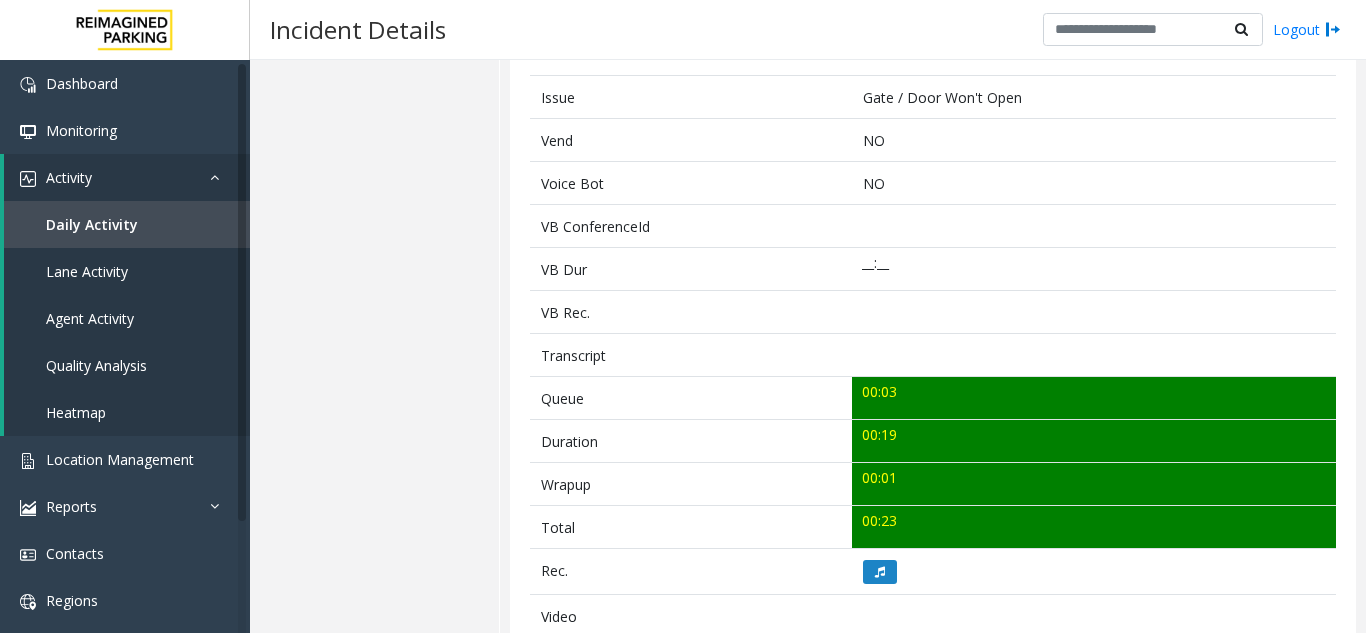 scroll, scrollTop: 336, scrollLeft: 0, axis: vertical 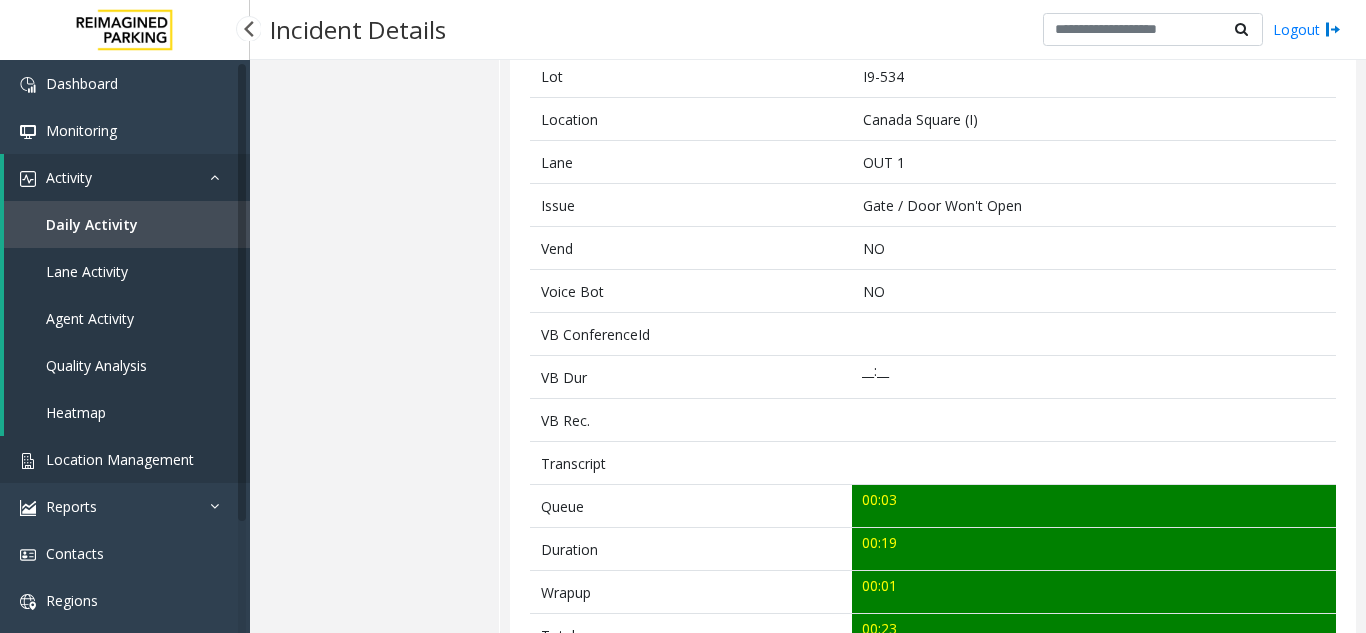 click on "Location Management" at bounding box center (120, 459) 